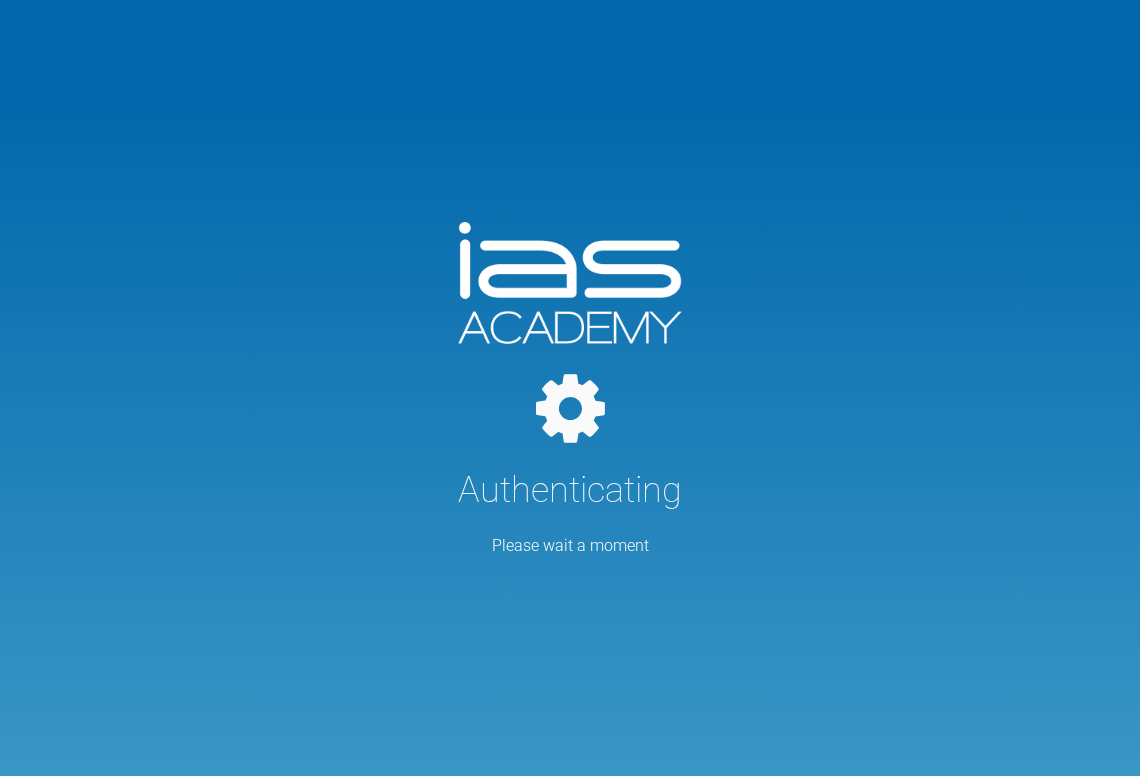 scroll, scrollTop: 0, scrollLeft: 0, axis: both 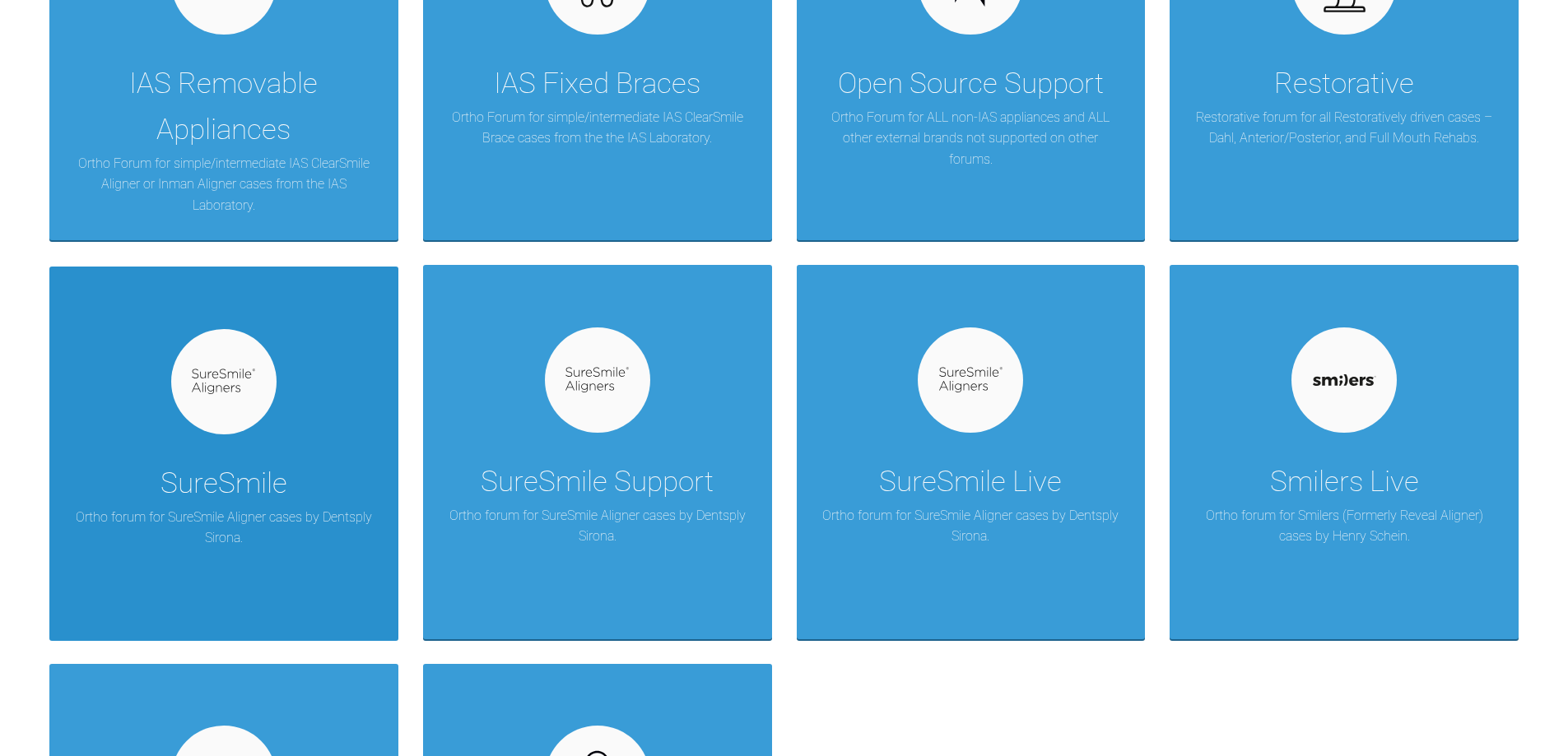 click on "SureSmile Ortho forum for SureSmile Aligner cases by Dentsply Sirona." at bounding box center [224, 453] 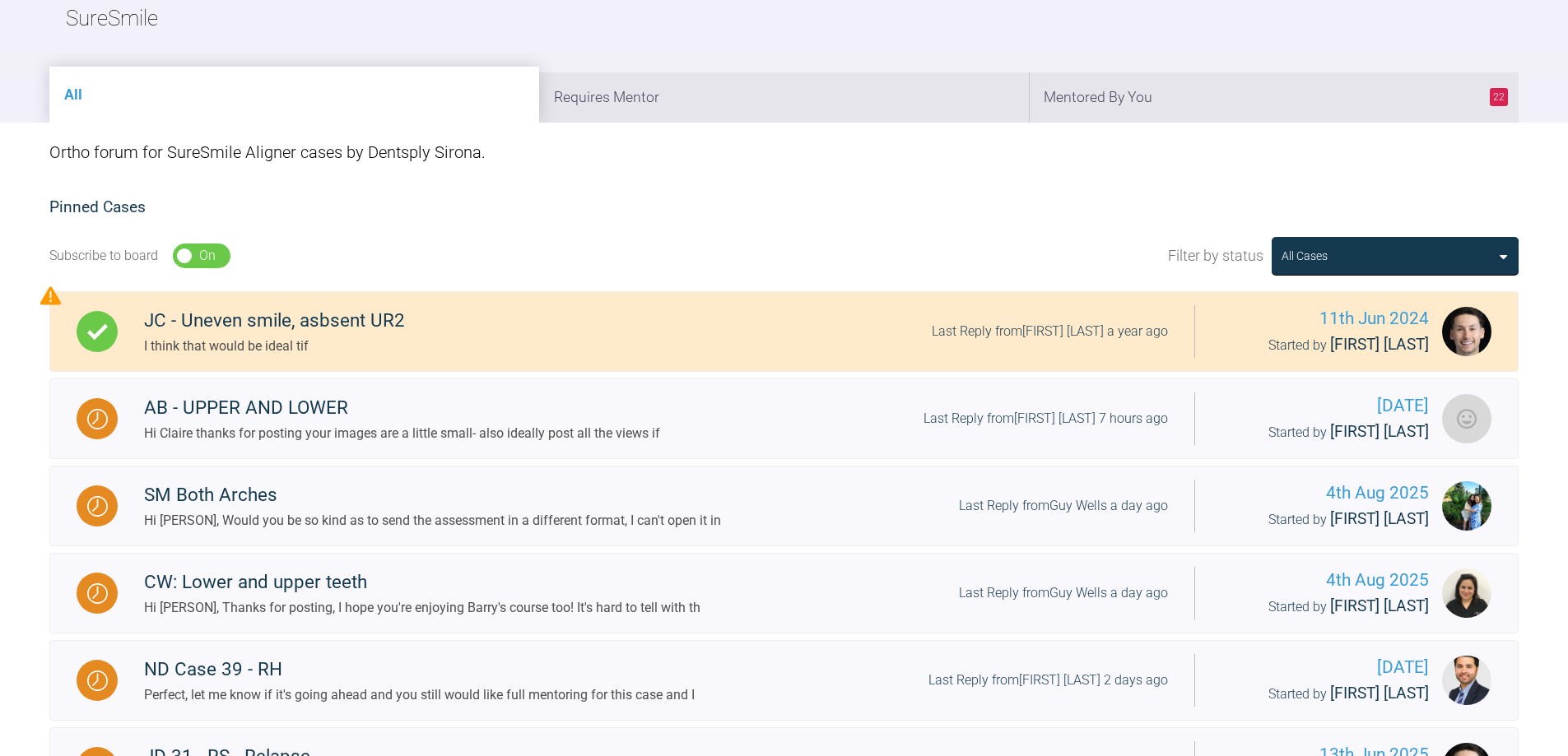 scroll, scrollTop: 165, scrollLeft: 0, axis: vertical 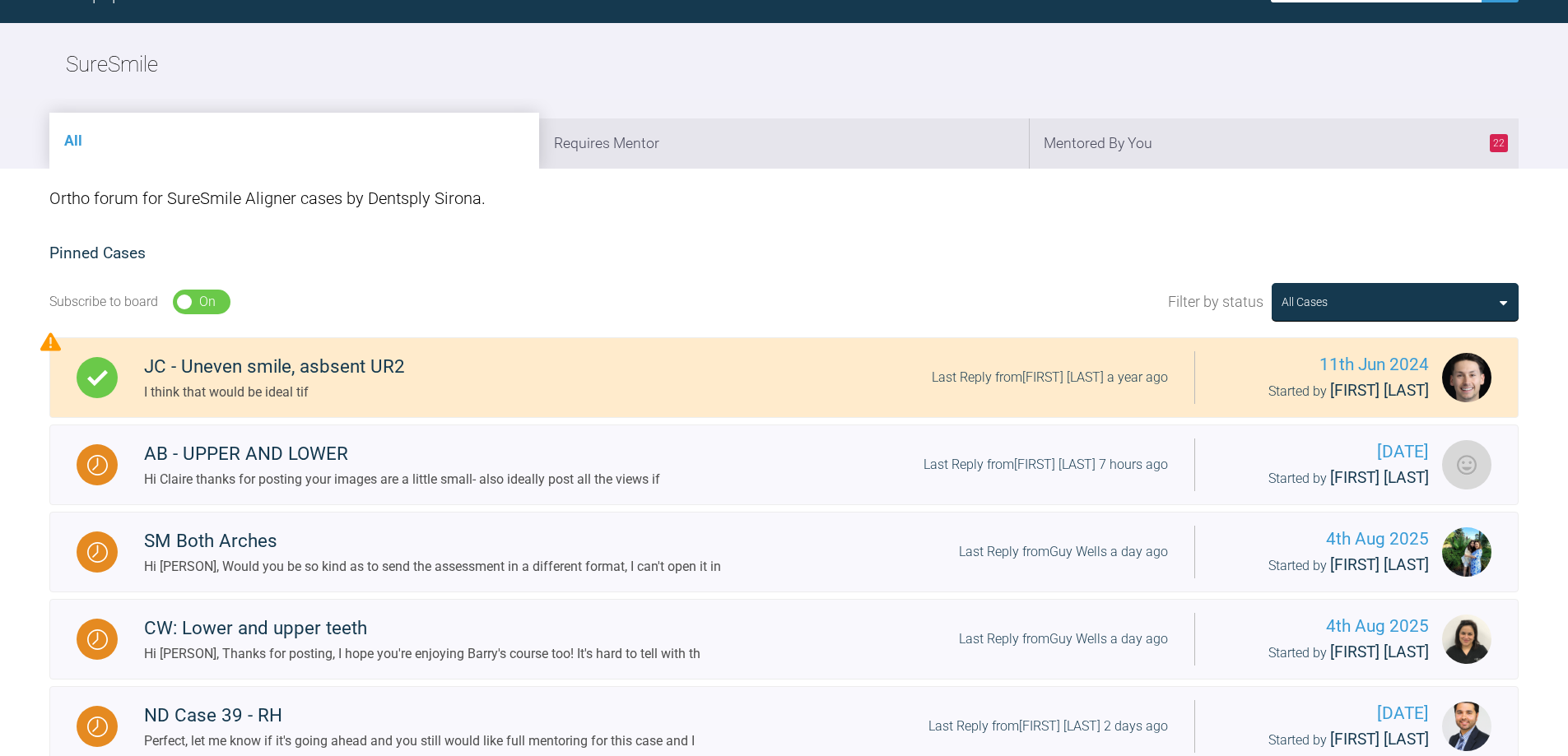 drag, startPoint x: 1317, startPoint y: 148, endPoint x: 1309, endPoint y: 156, distance: 11.313708 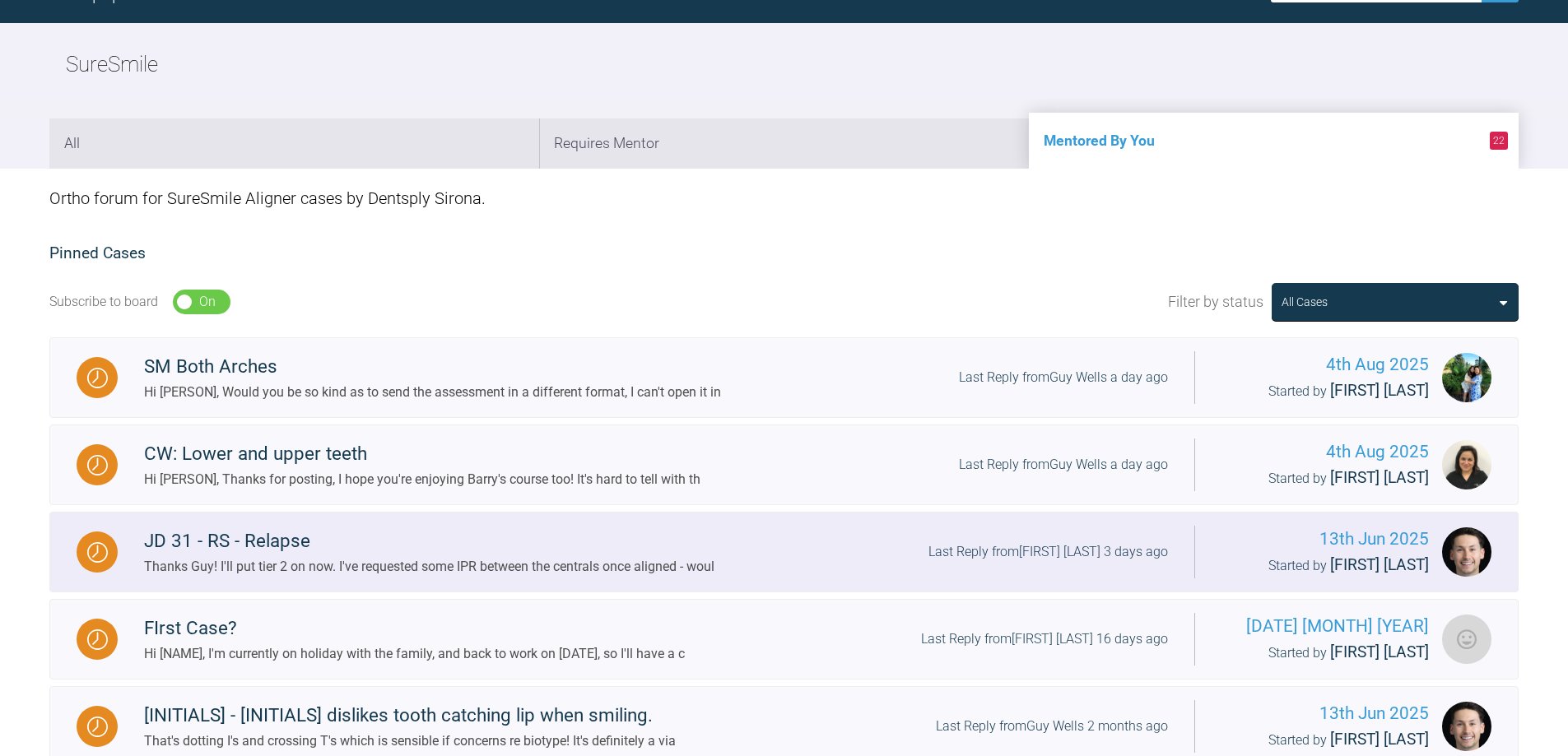 click on "Thanks Guy! I'll put tier 2 on now. I've requested some IPR between the centrals once aligned - woul" at bounding box center (429, 567) 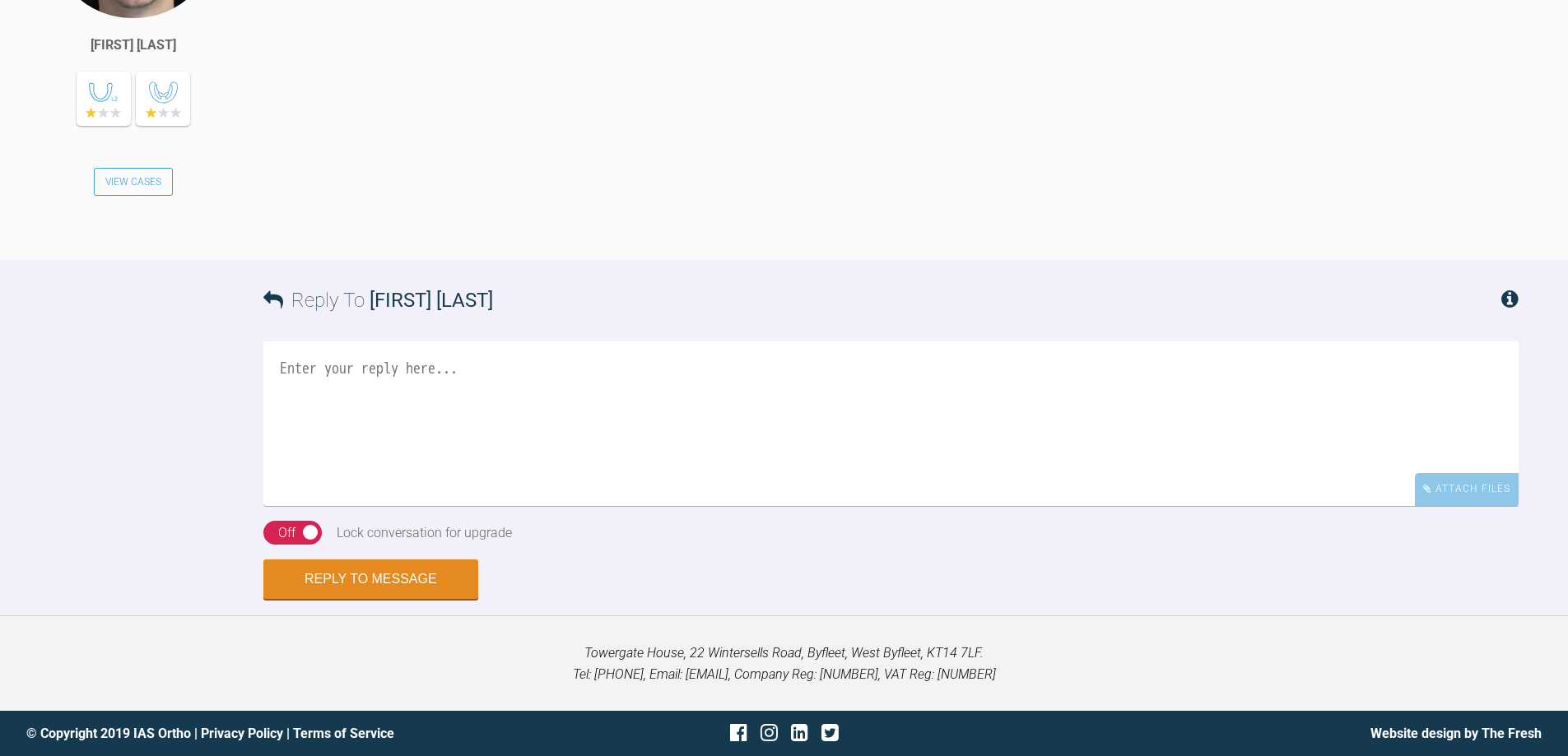 scroll, scrollTop: 4614, scrollLeft: 0, axis: vertical 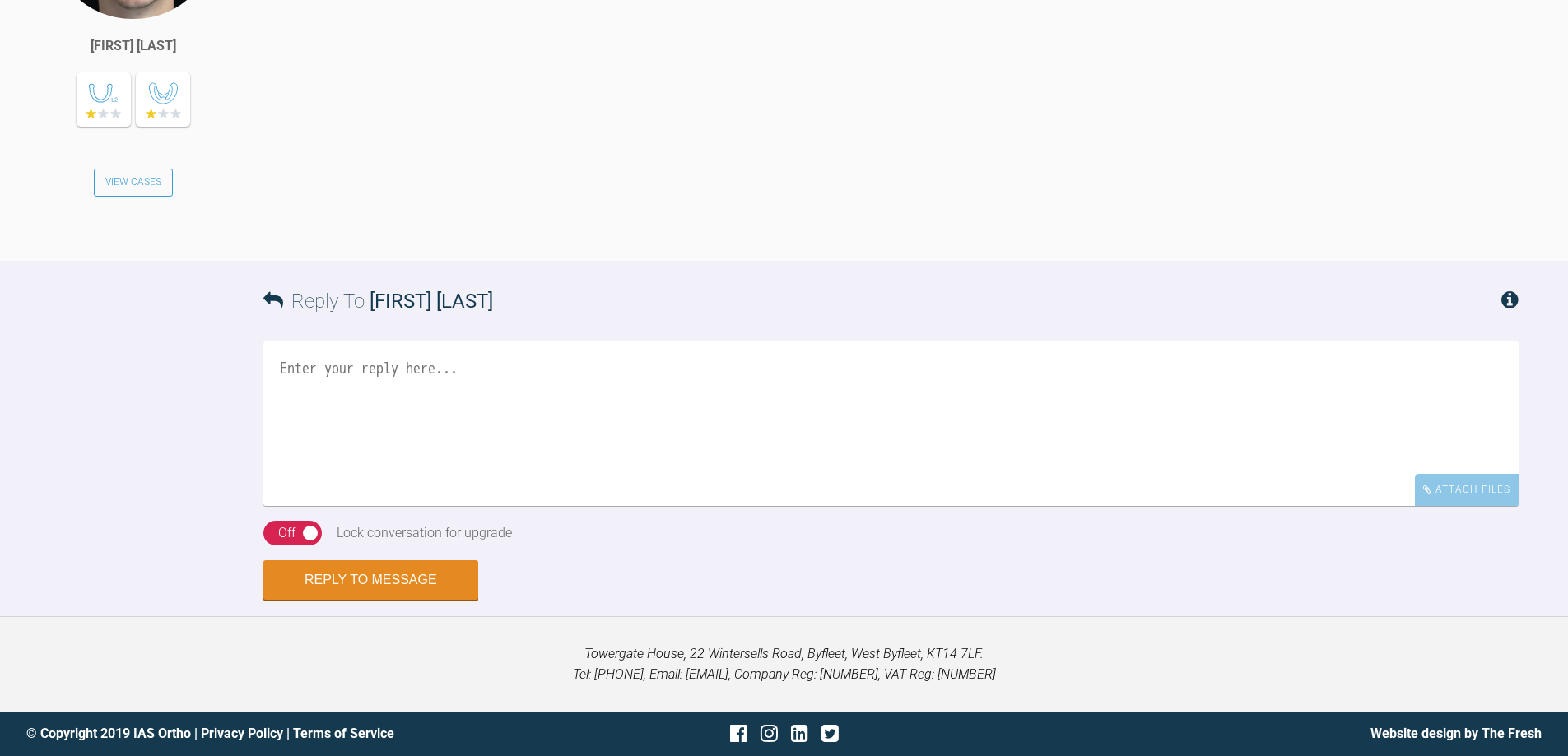 click at bounding box center [891, 424] 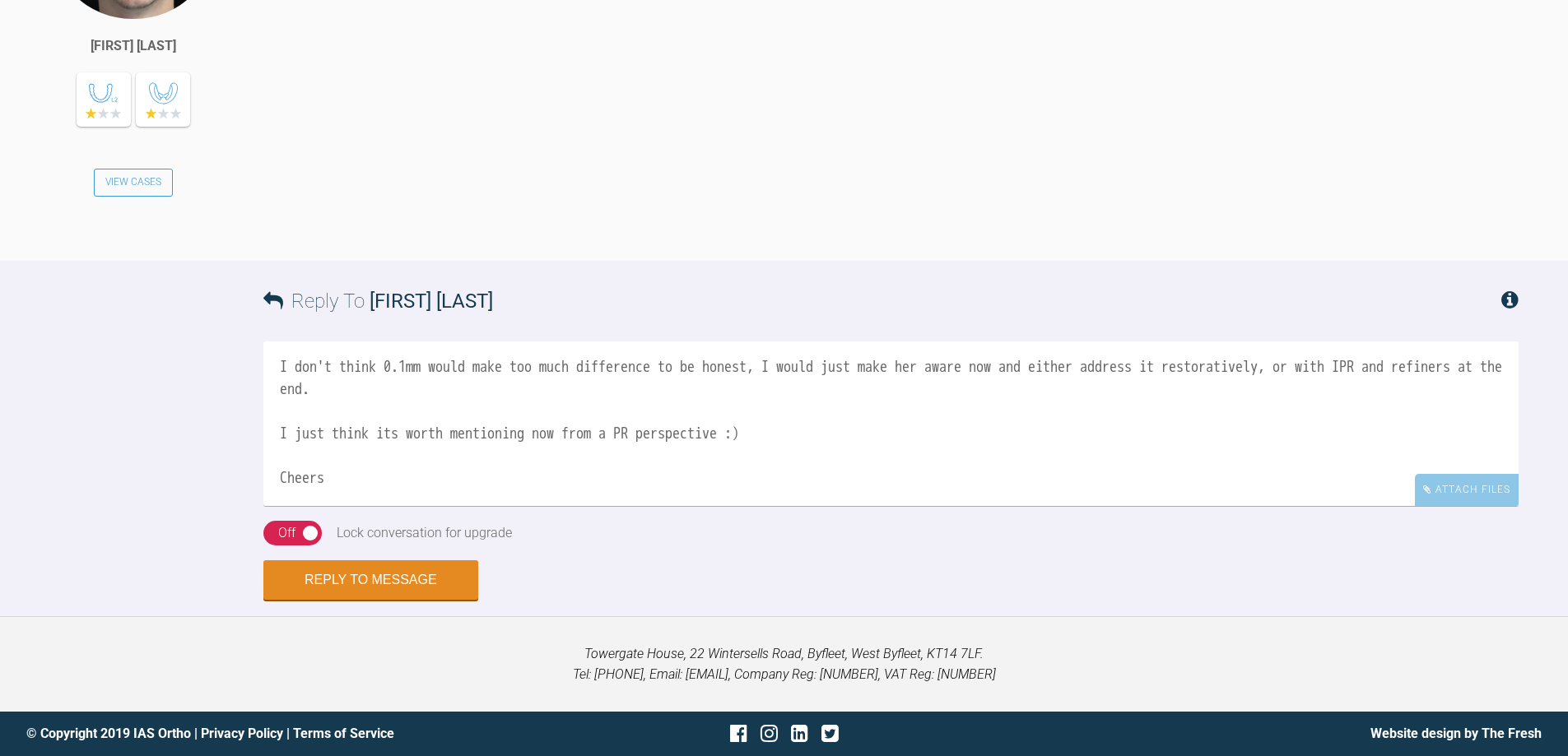 scroll, scrollTop: 72, scrollLeft: 0, axis: vertical 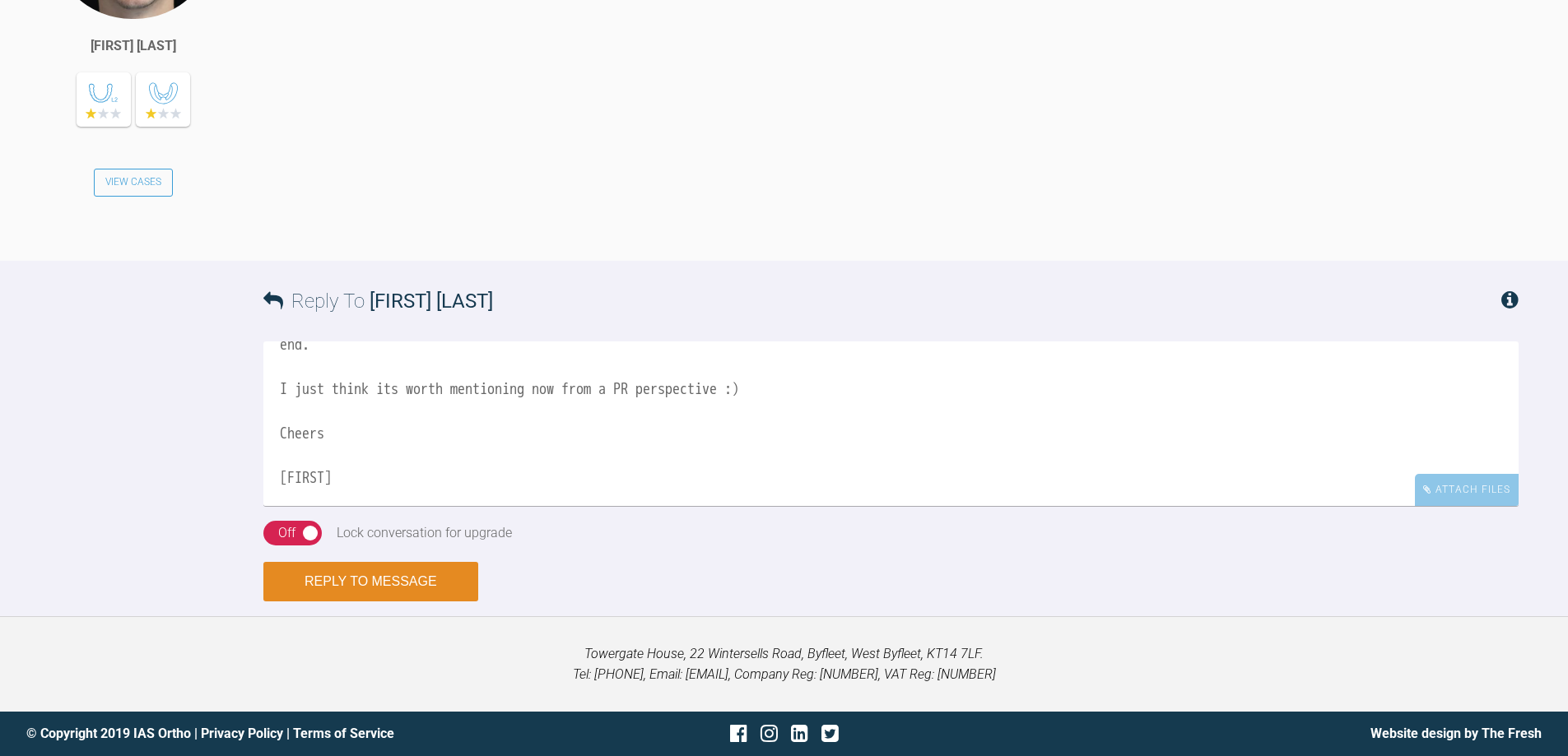 type on "Hi Jack,
I don't think 0.1mm would make too much difference to be honest, I would just make her aware now and either address it restoratively, or with IPR and refiners at the end.
I just think its worth mentioning now from a PR perspective :)
Cheers
[FIRST]" 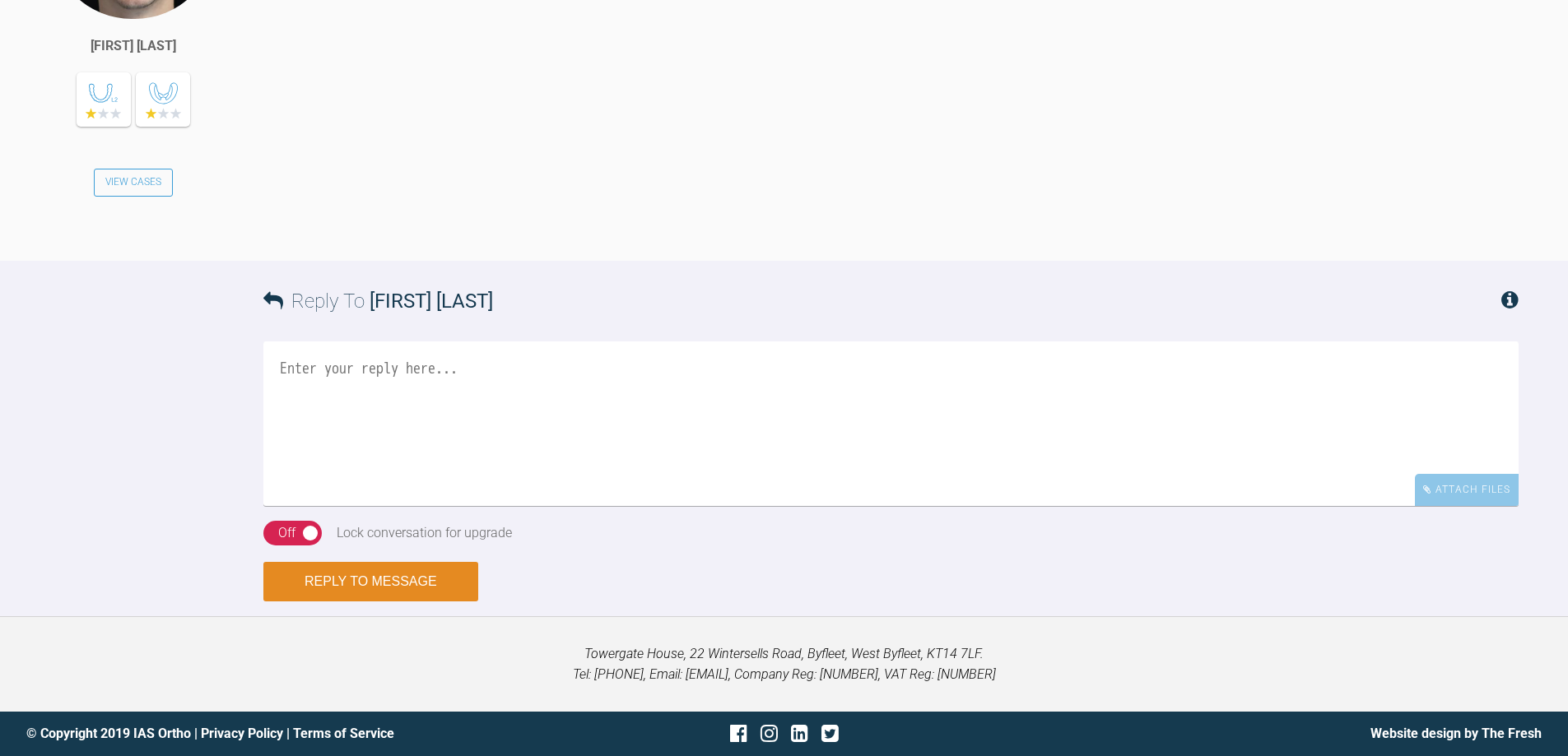 scroll, scrollTop: 0, scrollLeft: 0, axis: both 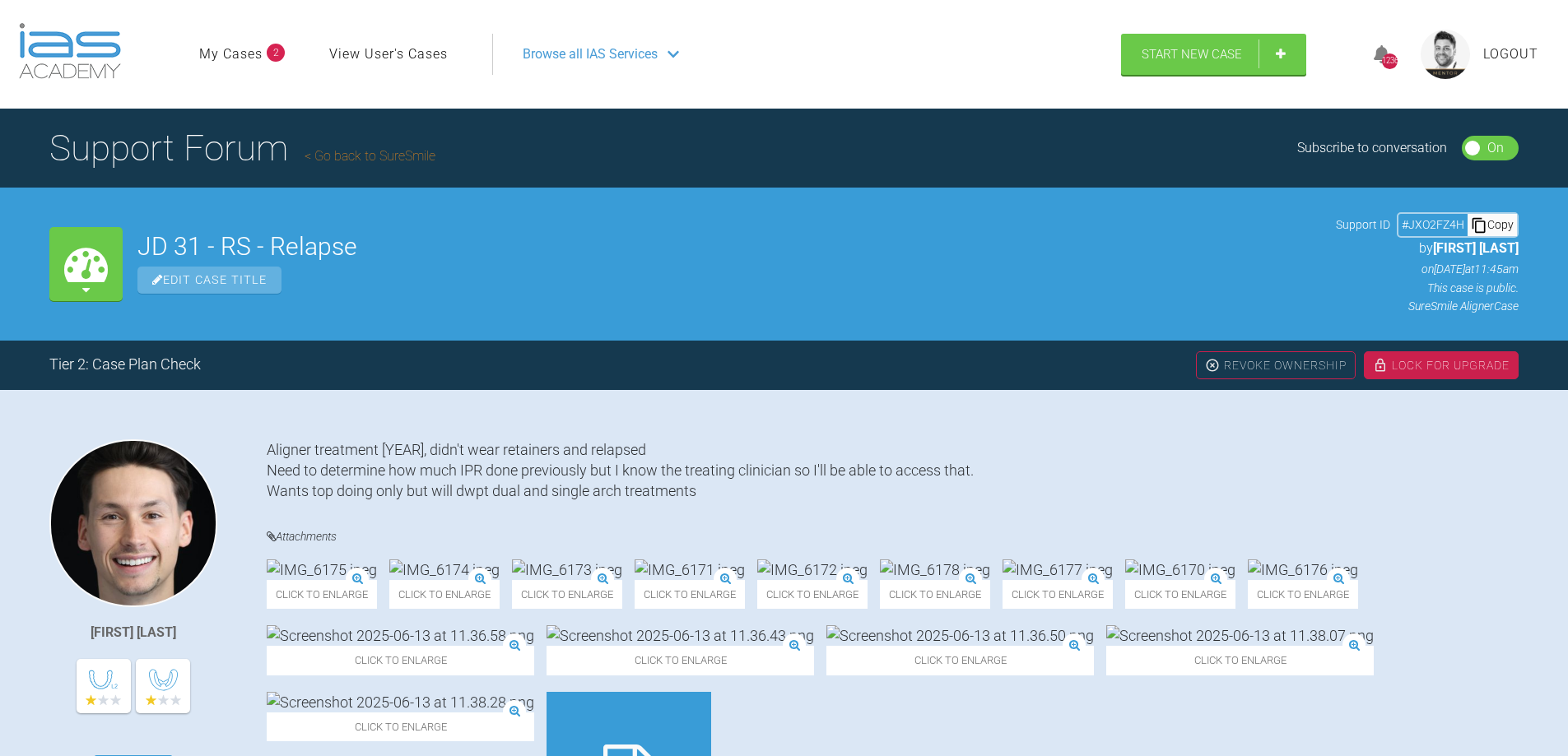 click on "Go back to SureSmile" at bounding box center [370, 155] 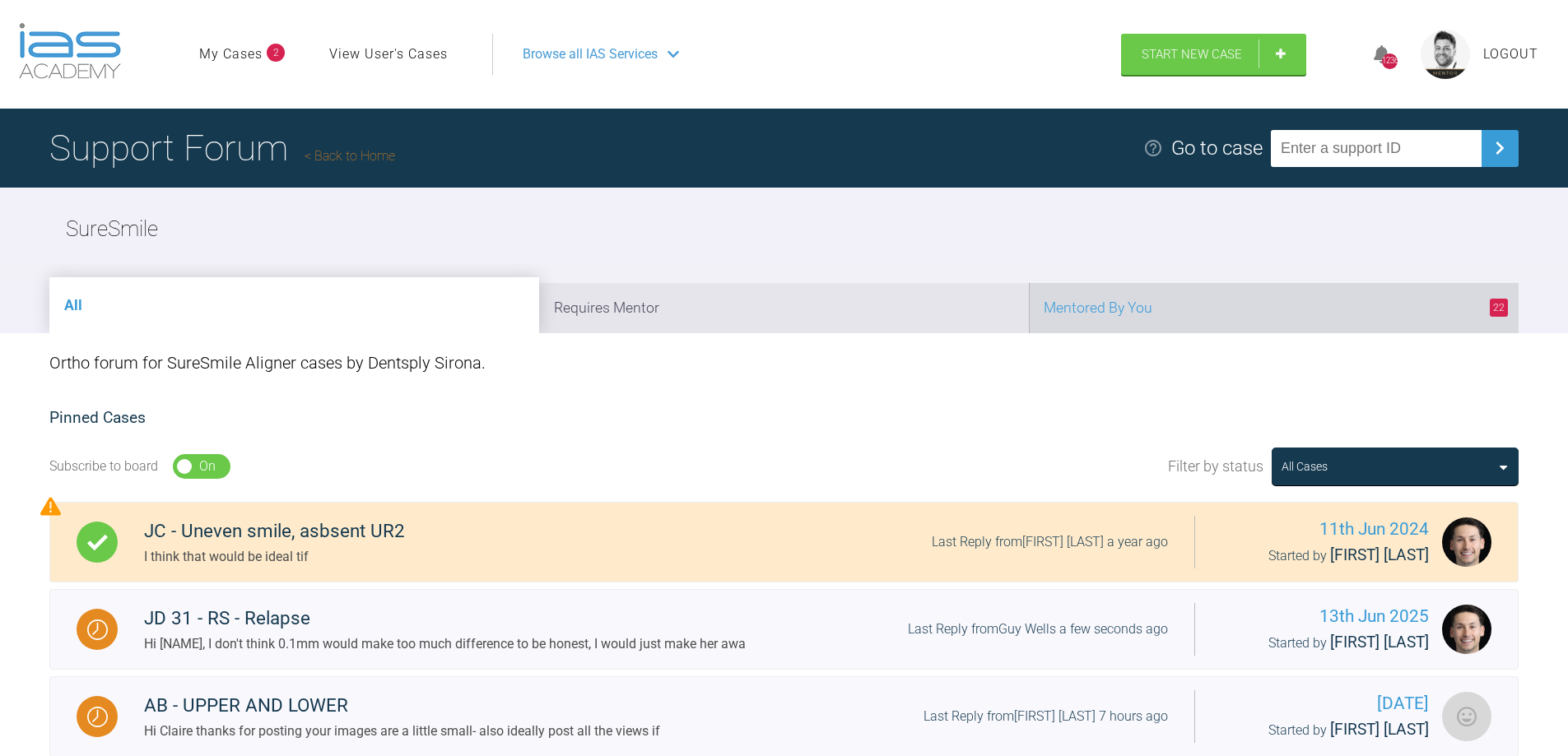 click on "[NUMBER] Mentored By You" at bounding box center (1273, 308) 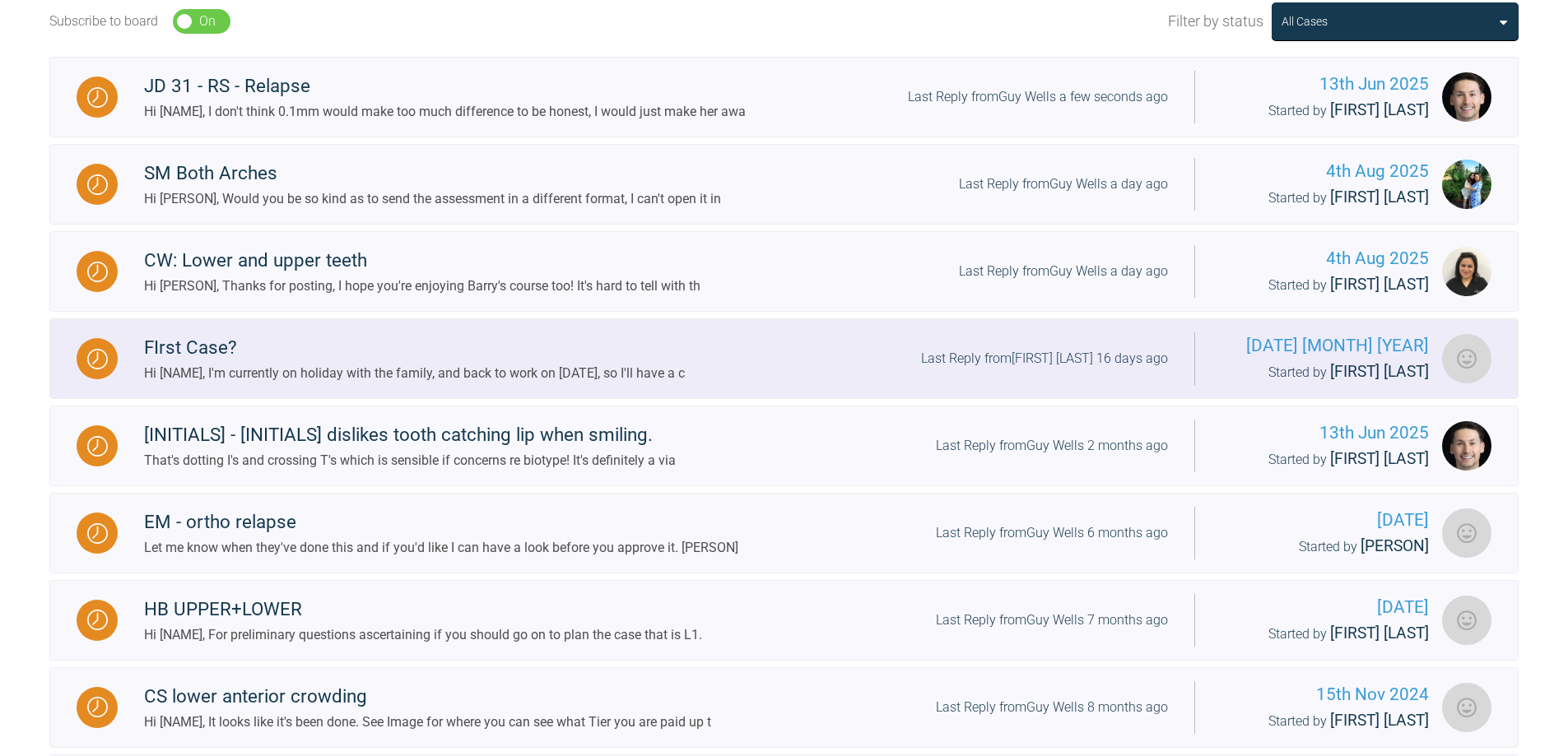 scroll, scrollTop: 494, scrollLeft: 0, axis: vertical 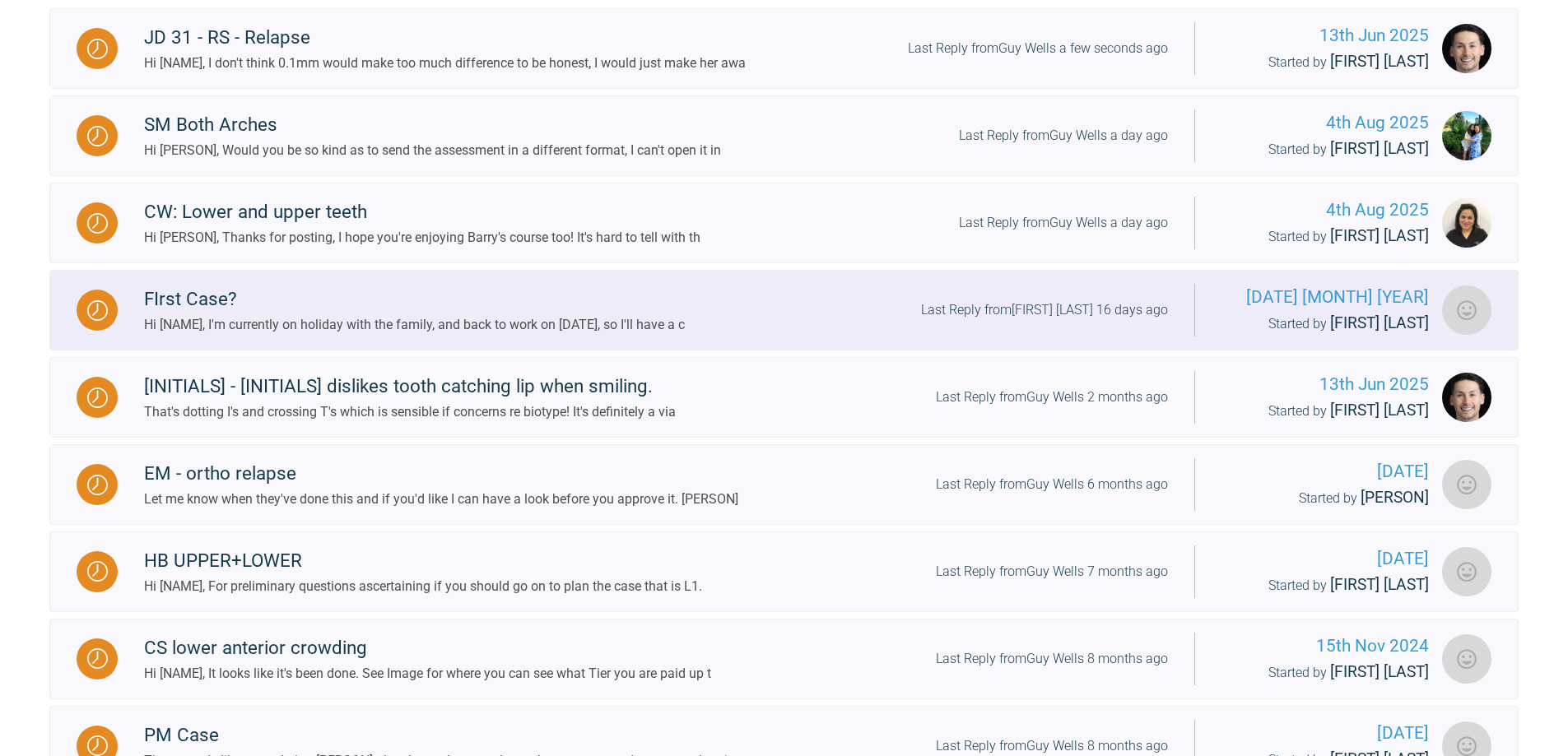 click on "FIrst Case?" at bounding box center [414, 299] 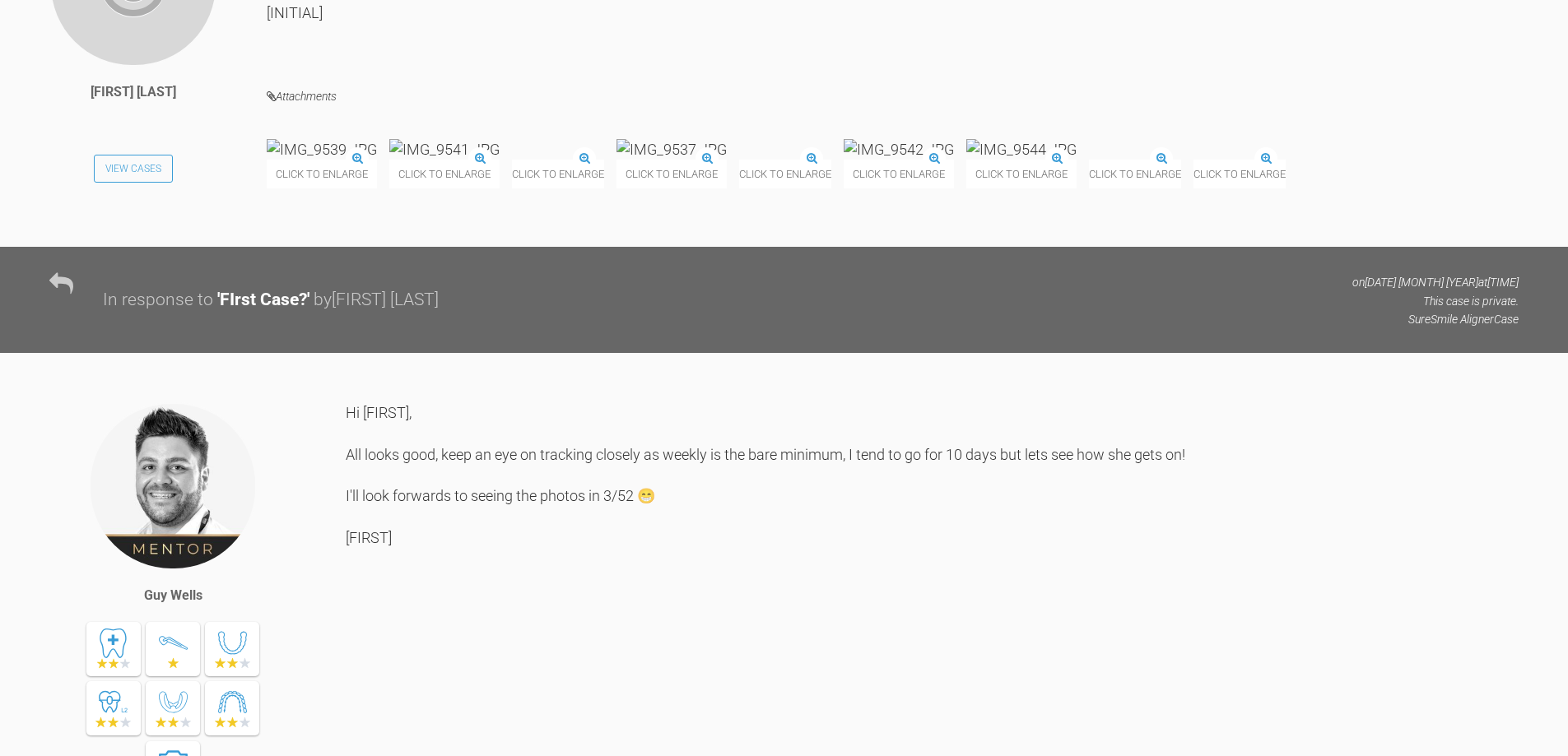 scroll, scrollTop: 17604, scrollLeft: 0, axis: vertical 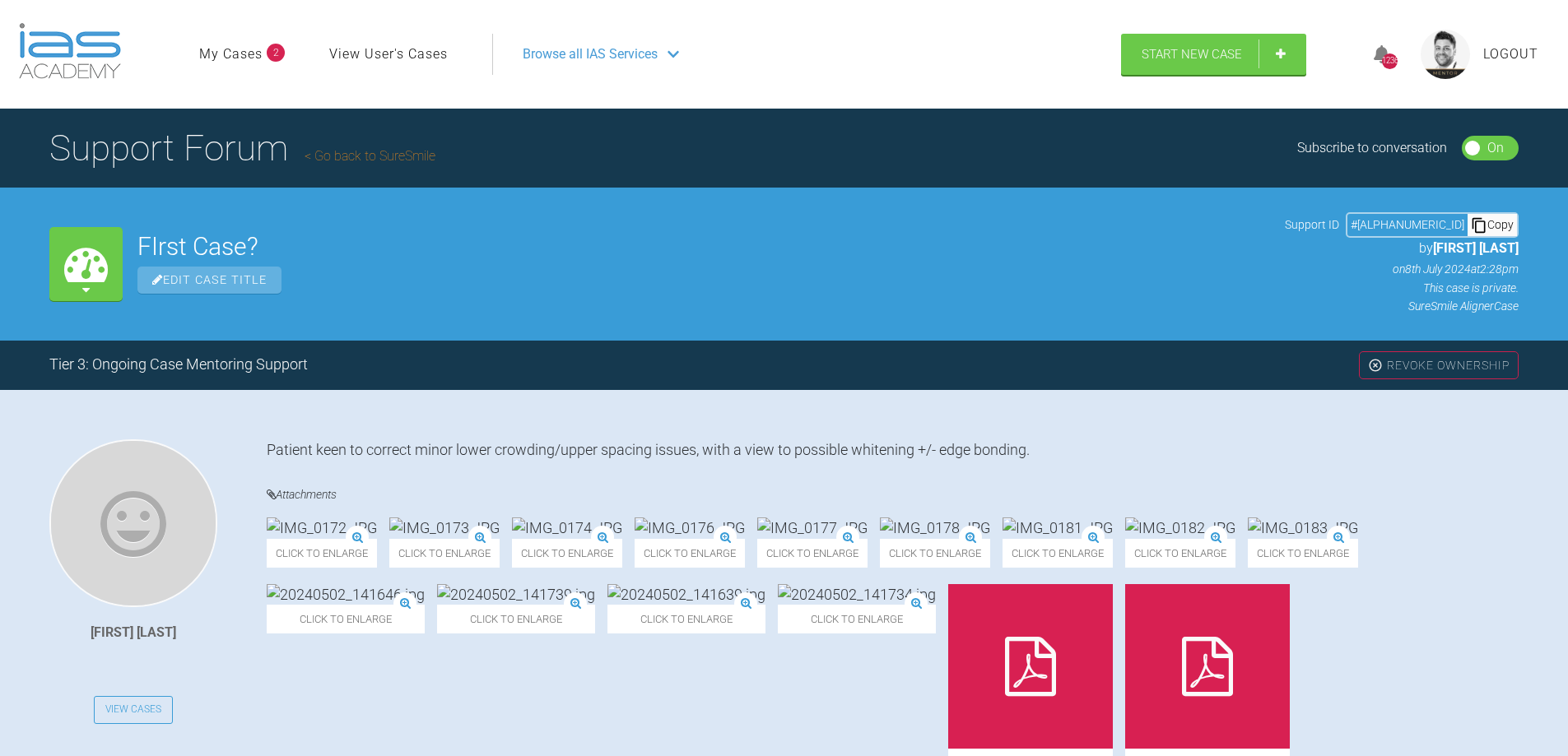 click on "Go back to SureSmile" at bounding box center [370, 155] 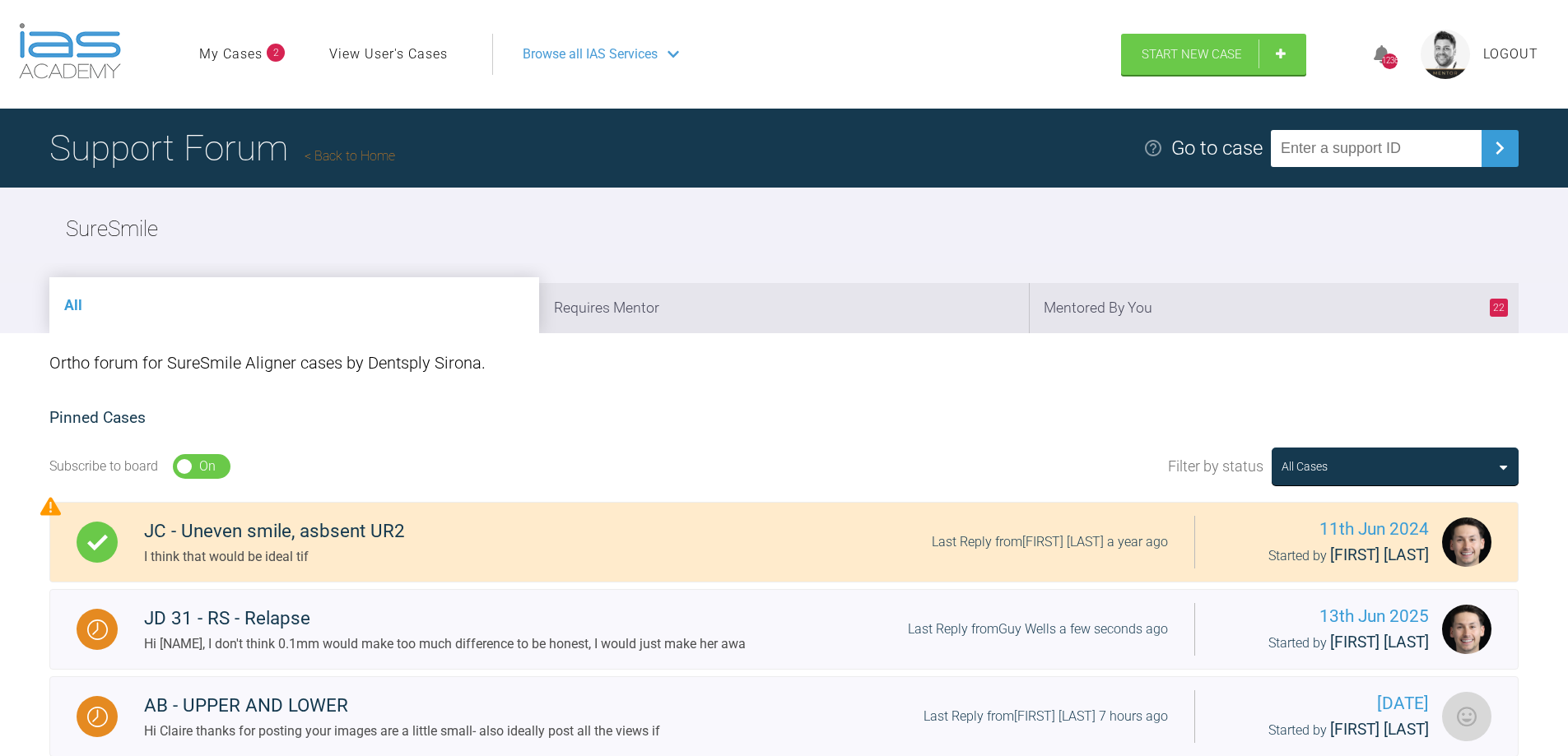 click on "Back to Home" at bounding box center [350, 155] 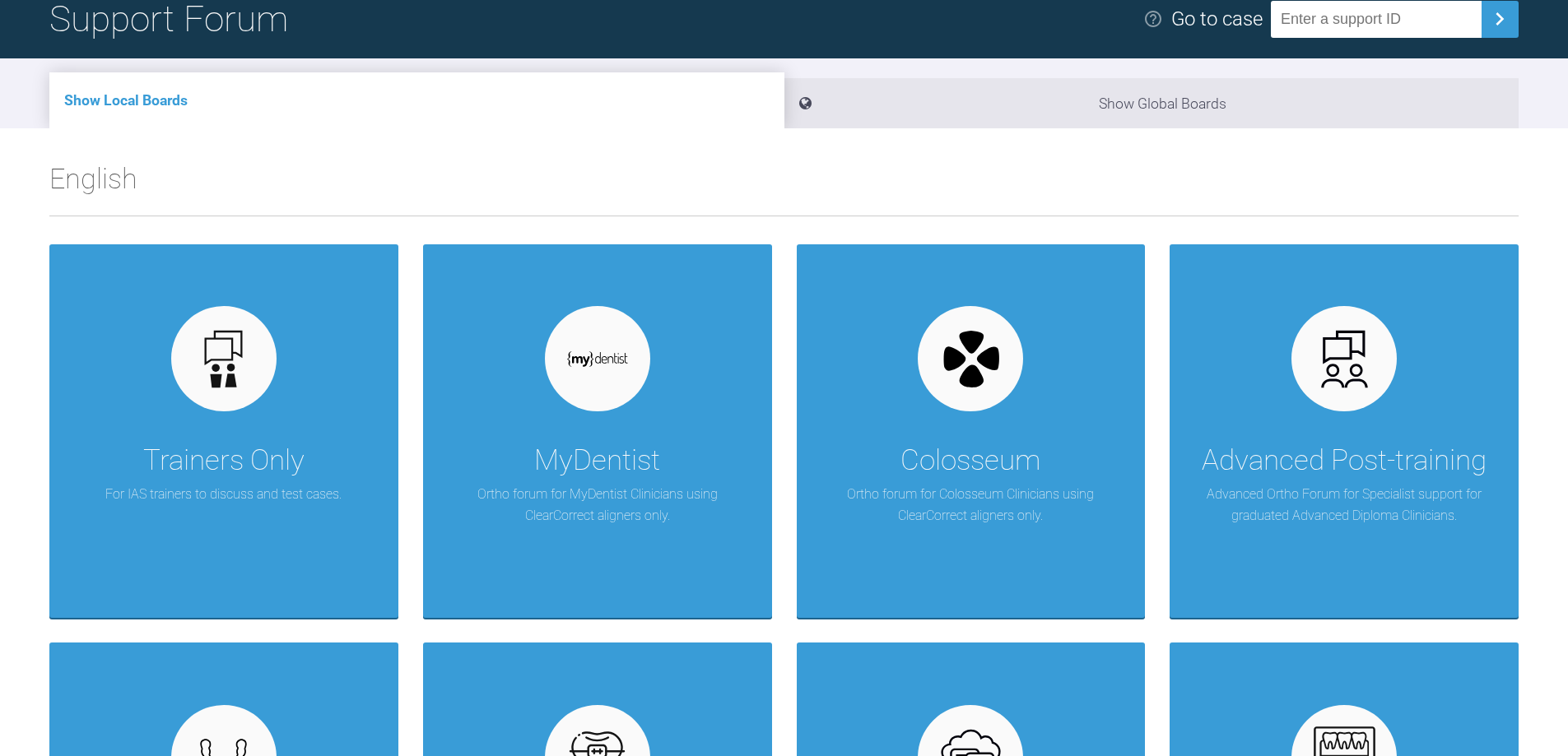 scroll, scrollTop: 823, scrollLeft: 0, axis: vertical 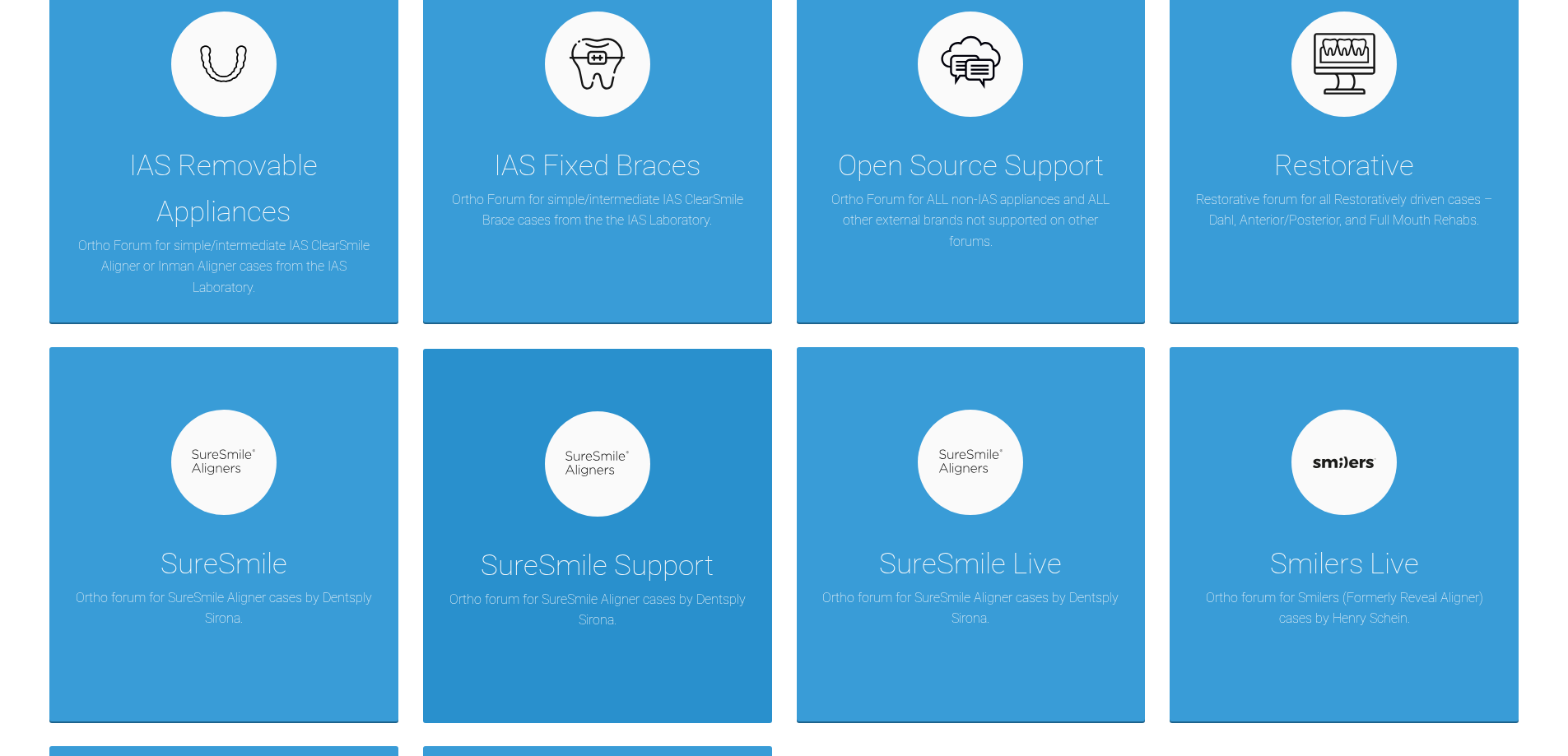 click on "SureSmile Support Ortho forum for SureSmile Aligner cases by Dentsply Sirona." at bounding box center [598, 536] 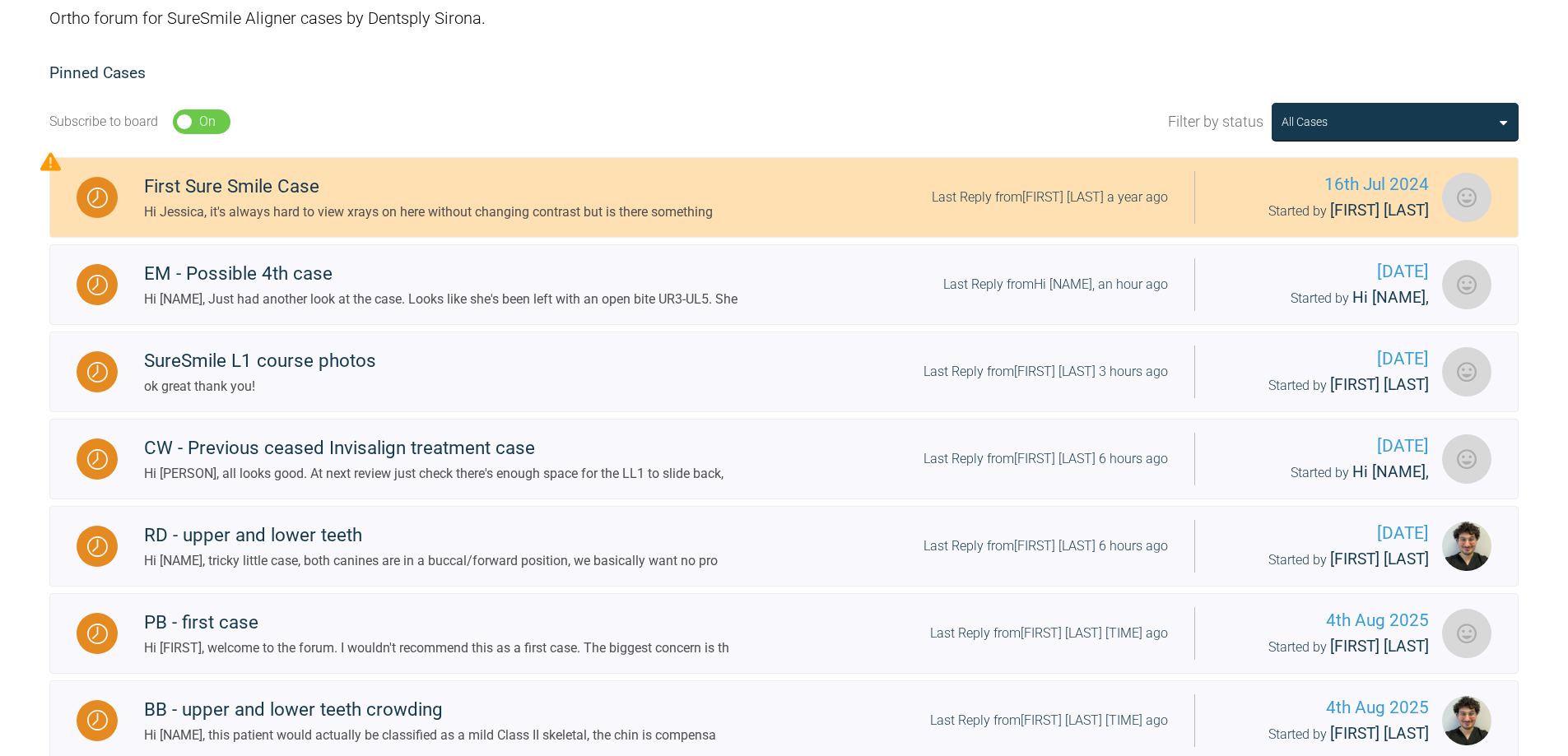 scroll, scrollTop: 247, scrollLeft: 0, axis: vertical 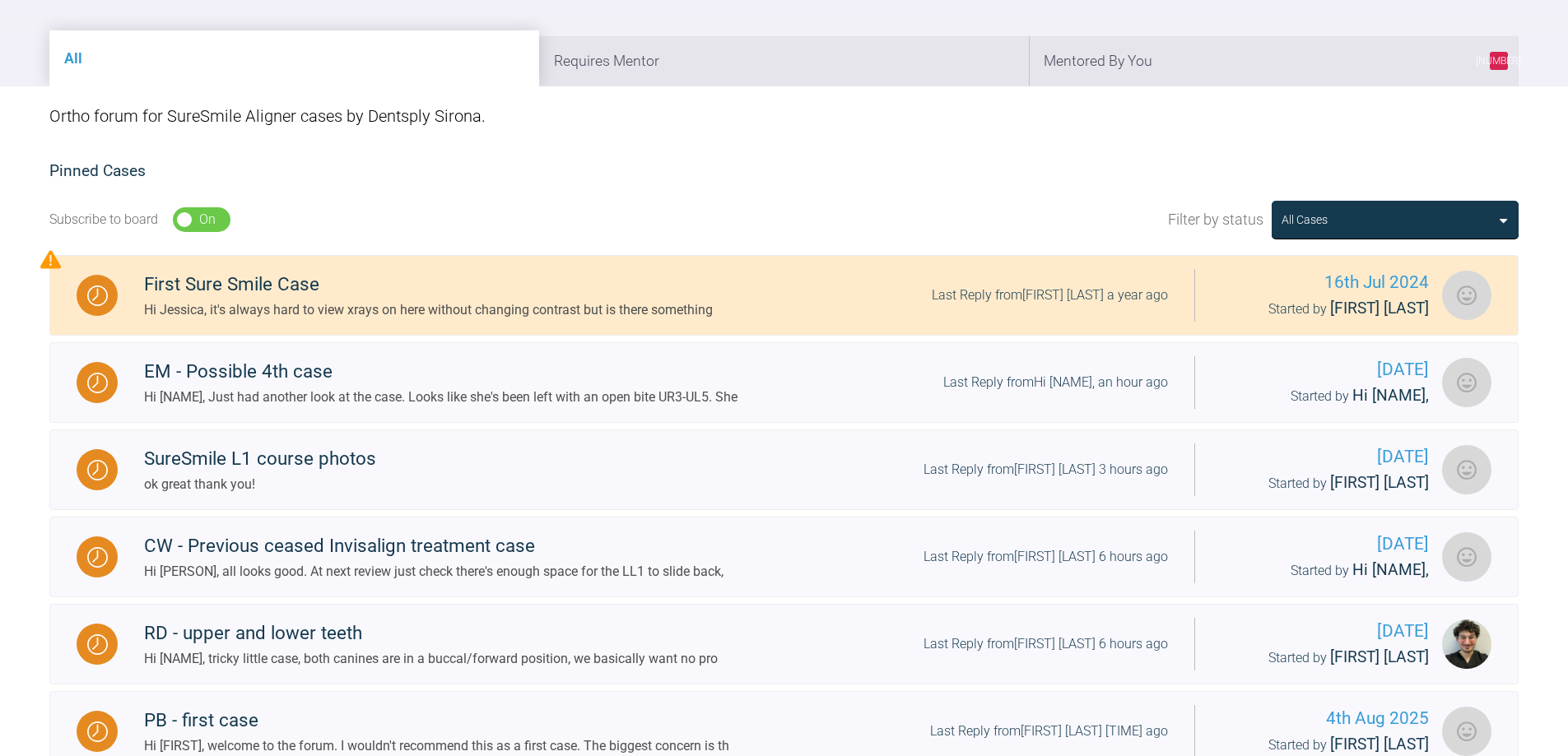 click on "18 Mentored By You" at bounding box center (1273, 61) 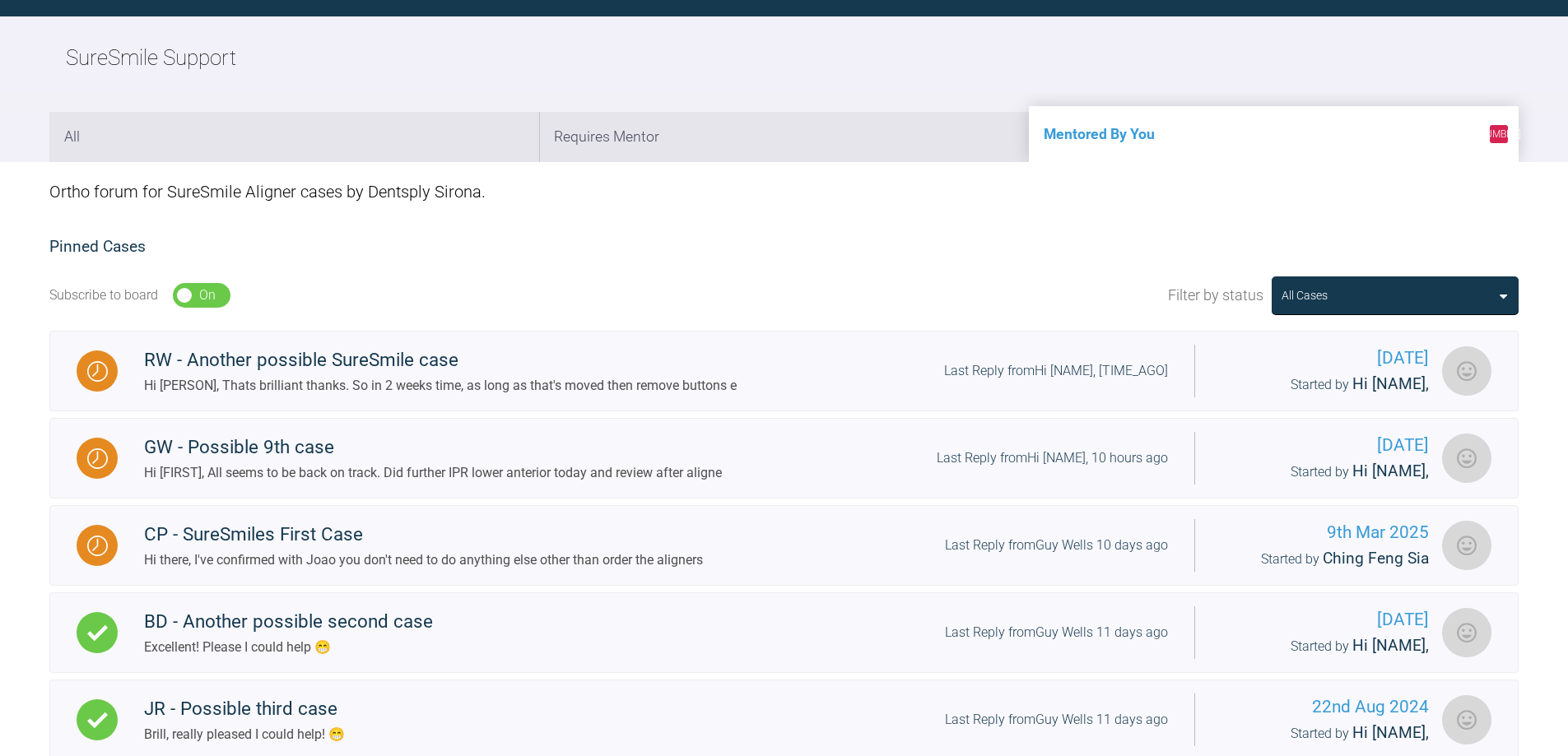 scroll, scrollTop: 247, scrollLeft: 0, axis: vertical 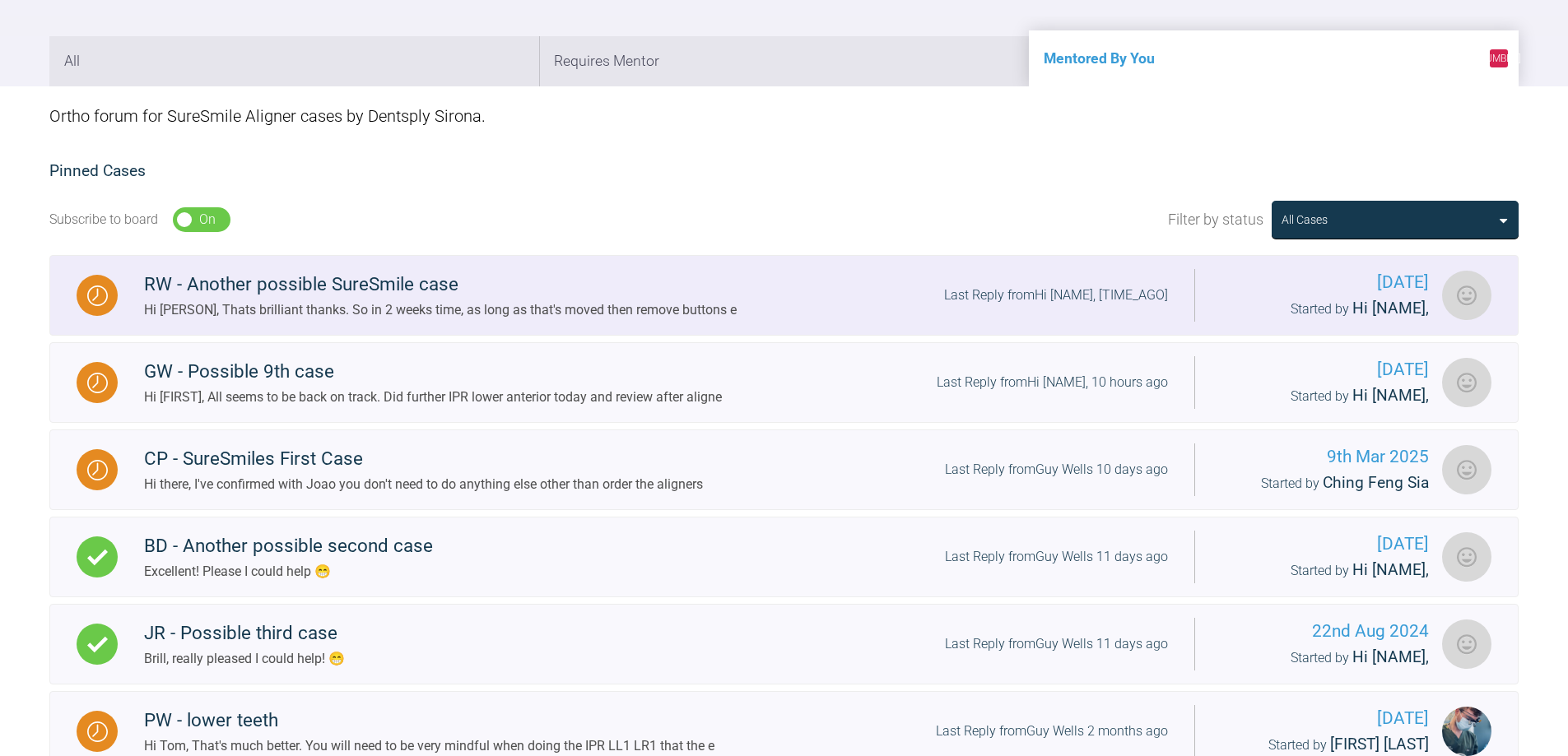 click on "Hi [PERSON],
Thats brilliant thanks.
So in 2 weeks time, as long as that's moved then remove buttons e" at bounding box center (440, 310) 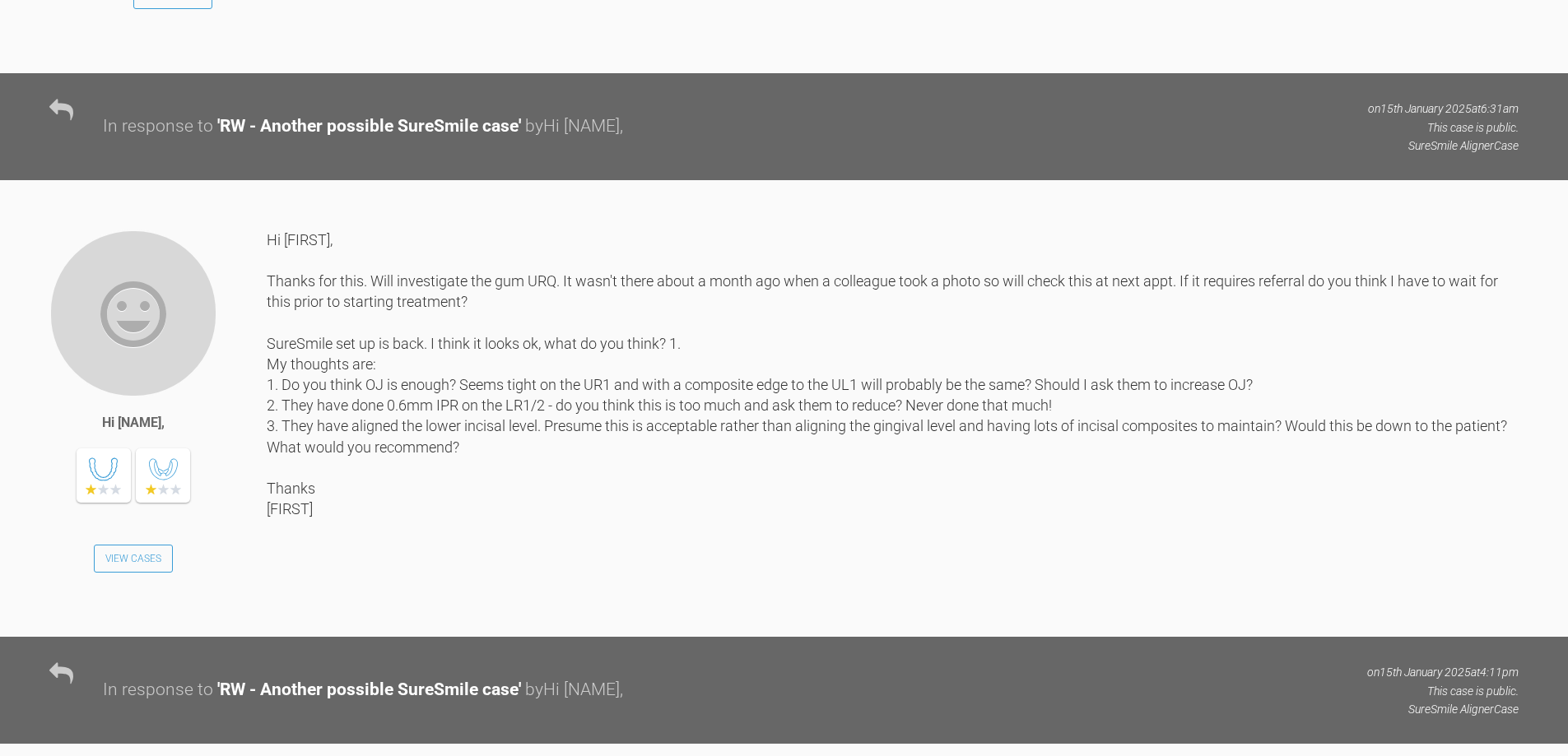 scroll, scrollTop: 2468, scrollLeft: 0, axis: vertical 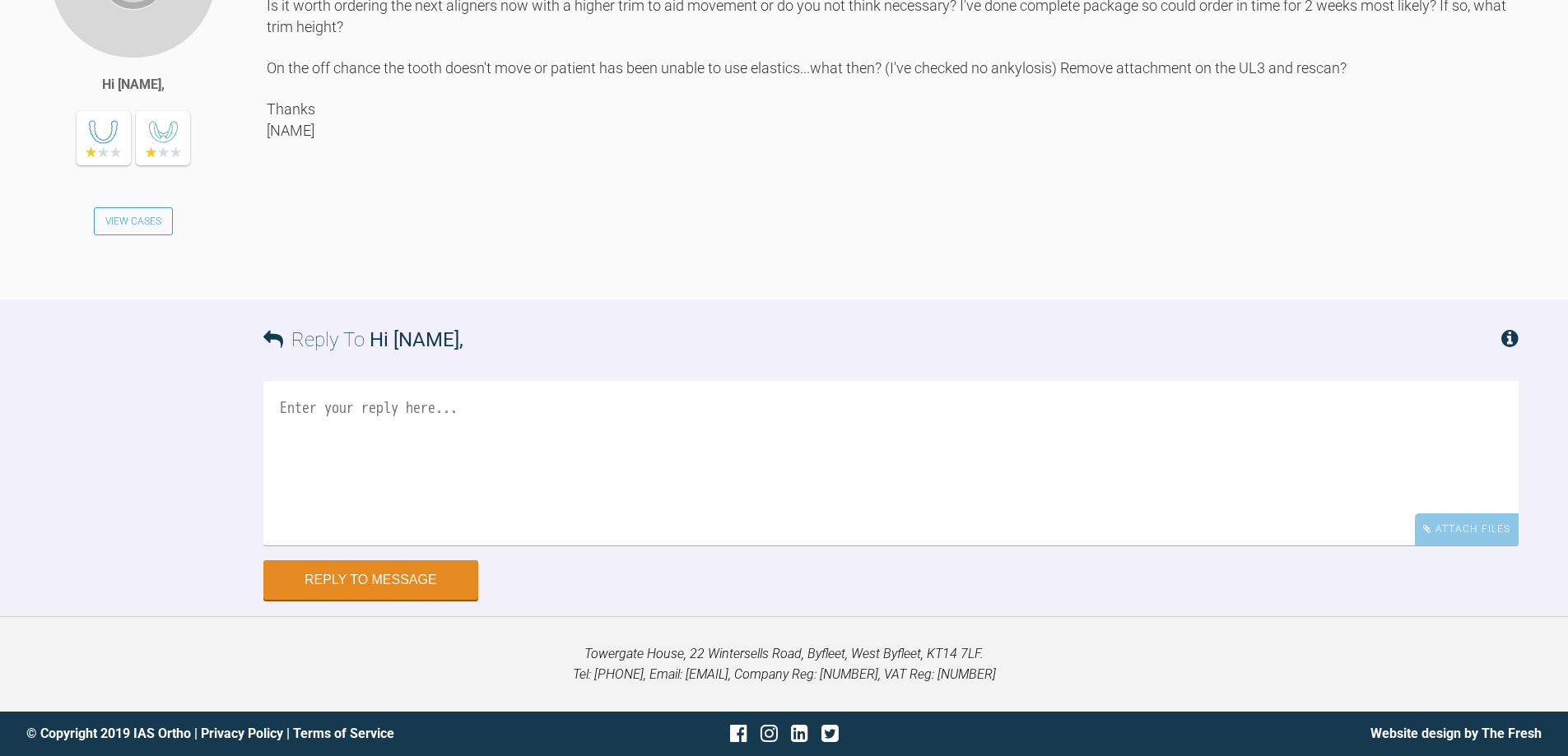 click at bounding box center [891, 463] 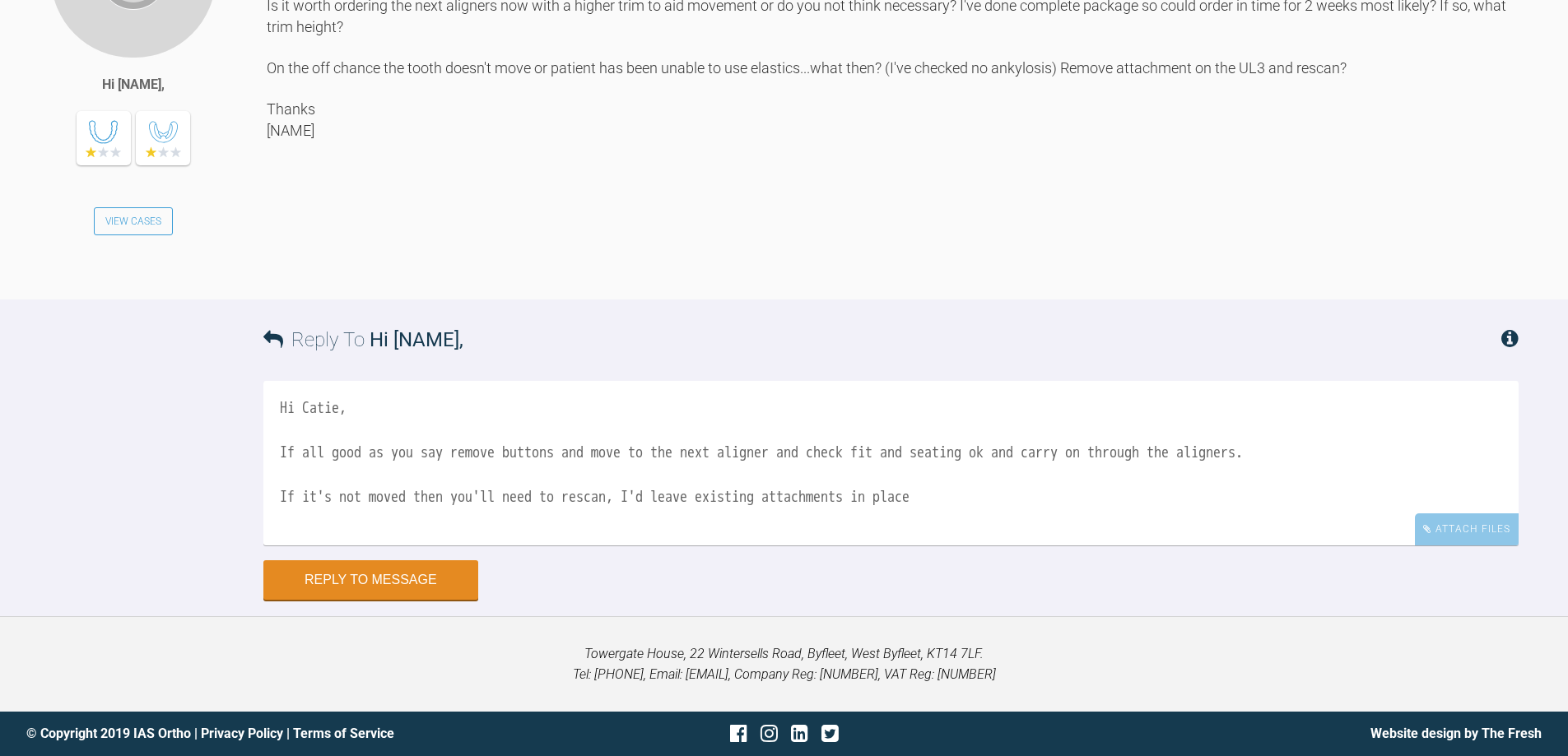 click on "Hi Catie,
If all good as you say remove buttons and move to the next aligner and check fit and seating ok and carry on through the aligners.
If it's not moved then you'll need to rescan, I'd leave existing attachments in place" at bounding box center [891, 463] 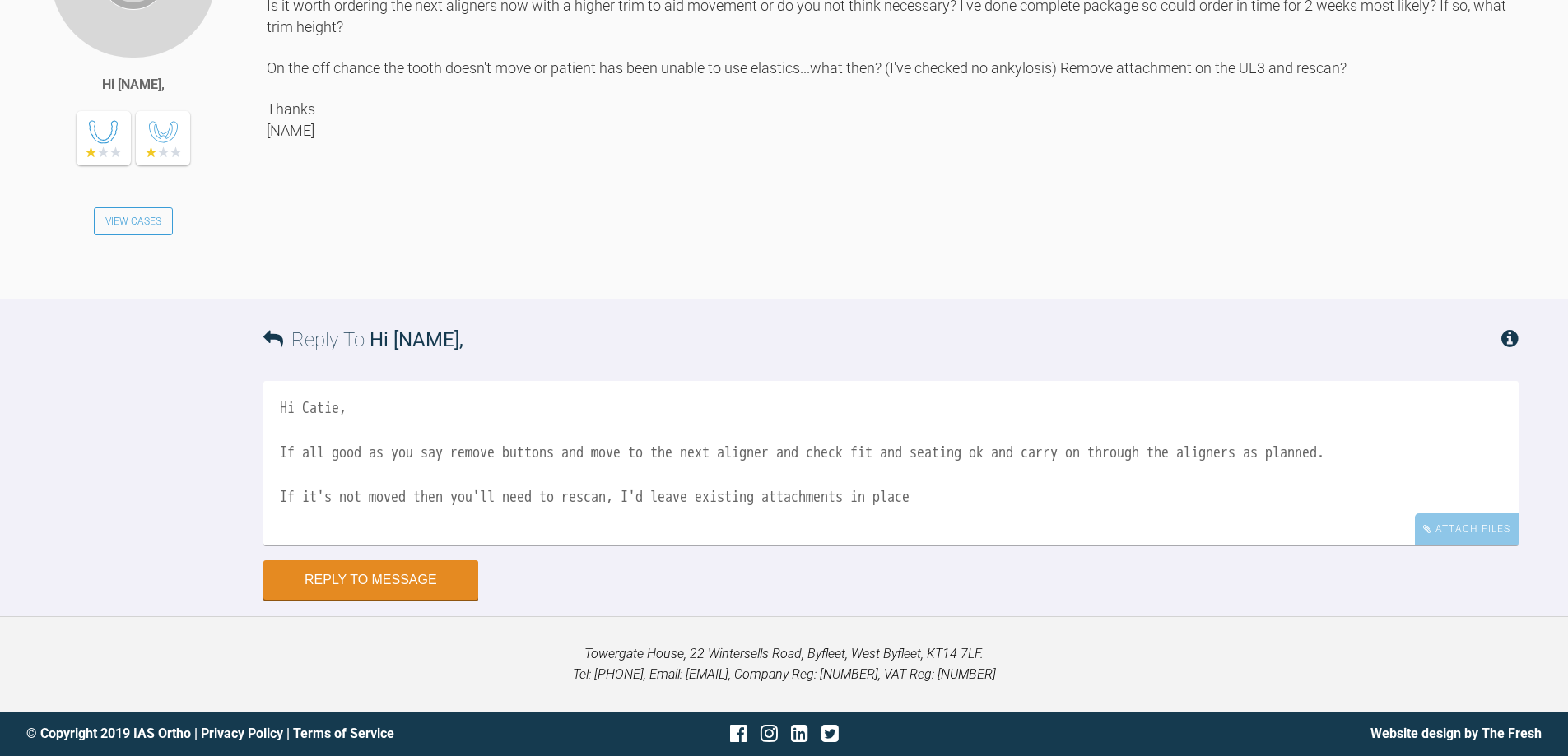 scroll, scrollTop: 14230, scrollLeft: 0, axis: vertical 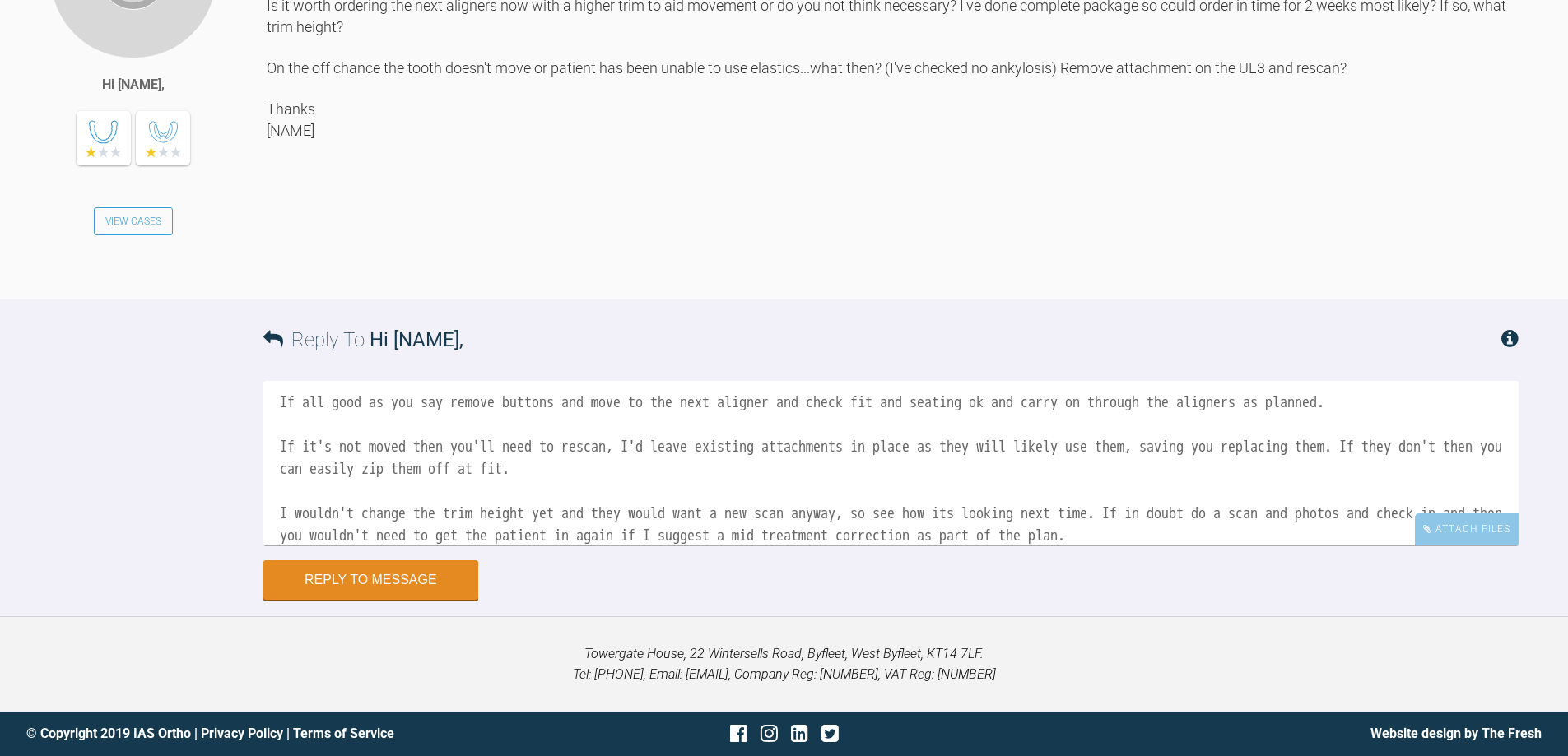click on "Hi [PERSON],
If all good as you say remove buttons and move to the next aligner and check fit and seating ok and carry on through the aligners as planned.
If it's not moved then you'll need to rescan, I'd leave existing attachments in place as they will likely use them, saving you replacing them. If they don't then you can easily zip them off at fit.
I wouldn't change the trim height yet and they would want a new scan anyway, so see how its looking next time. If in doubt do a scan and photos and check in and then you wouldn't need to get the patient in again if I suggest a mid treatment correction as part of the plan." at bounding box center (891, 463) 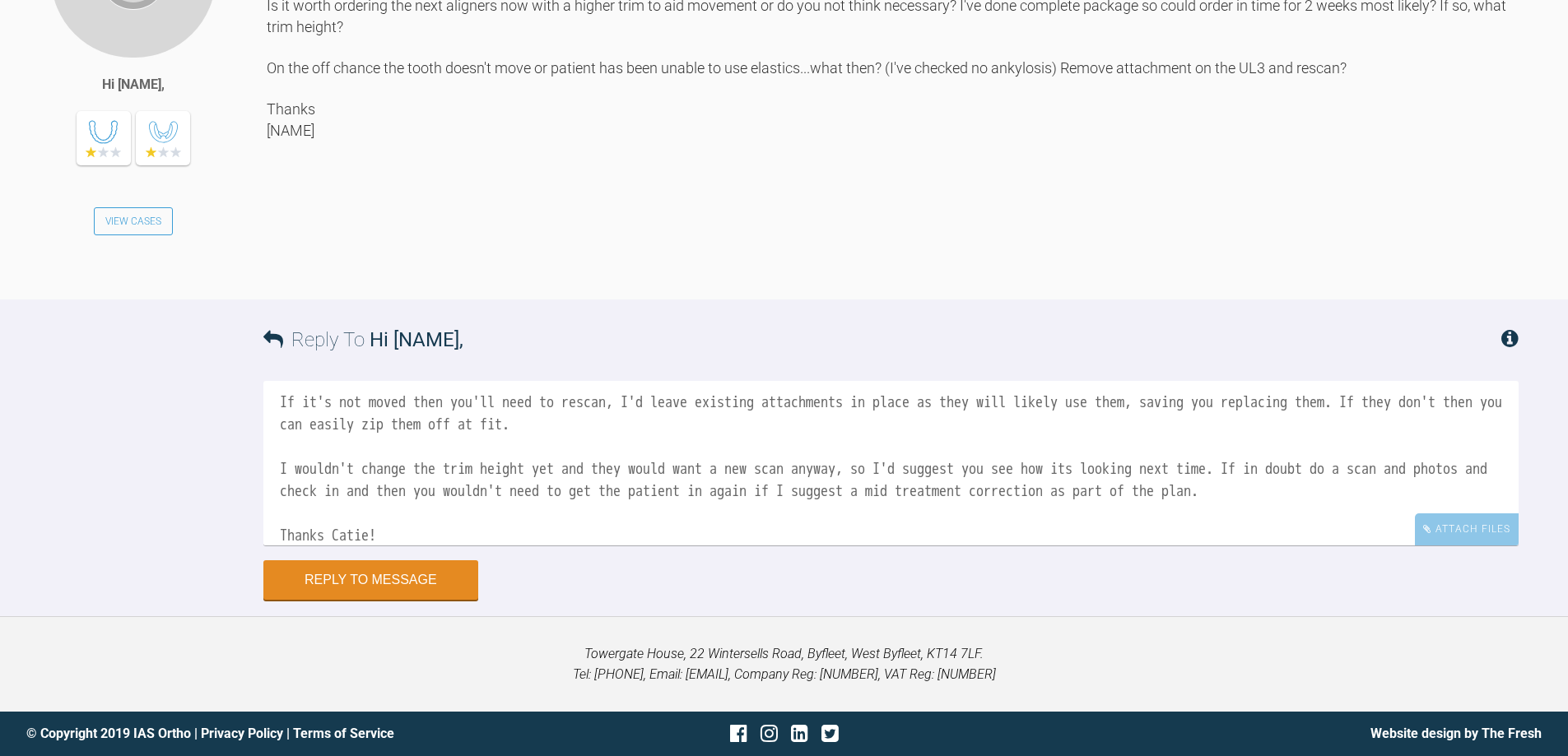 scroll, scrollTop: 139, scrollLeft: 0, axis: vertical 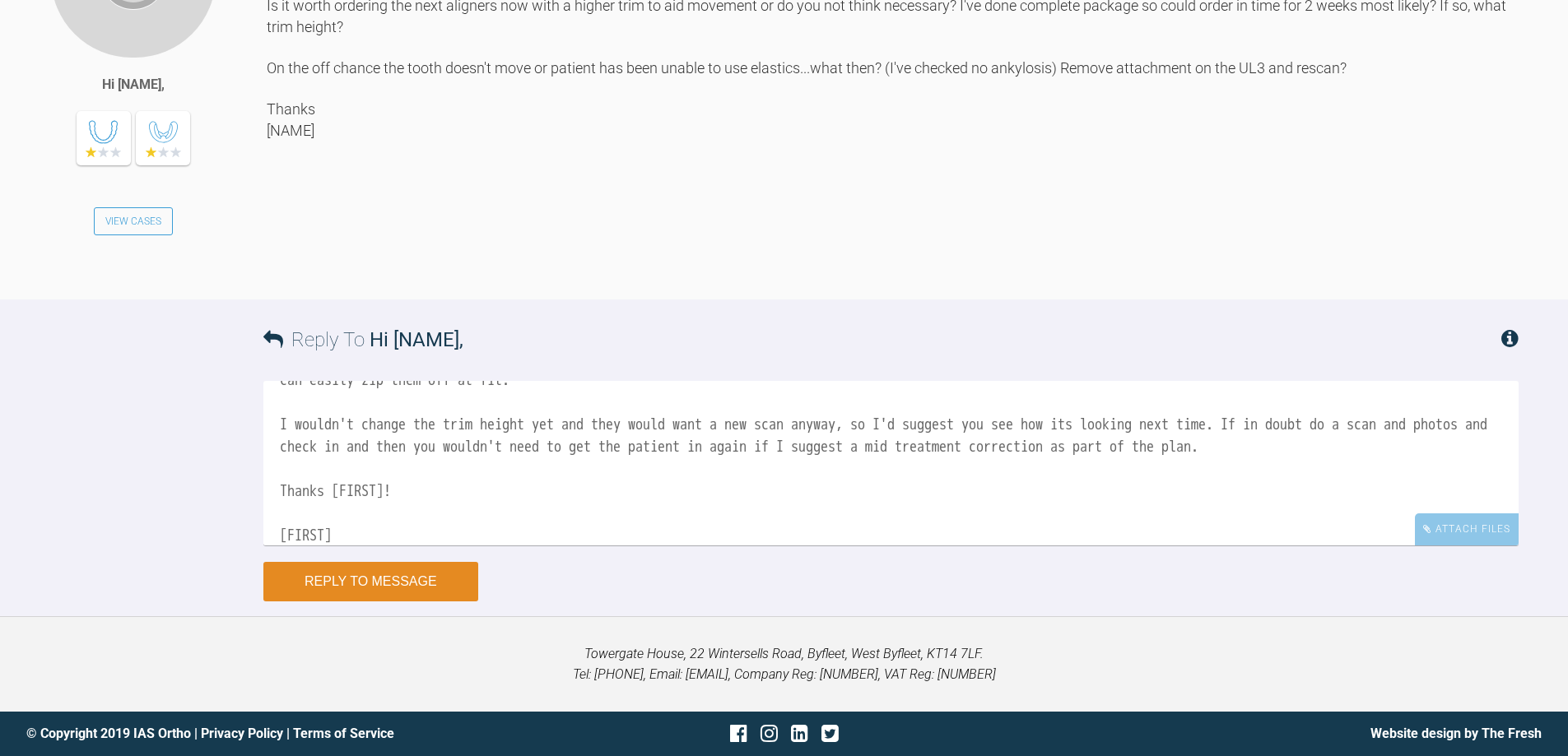 type on "Hi [FIRST],
If all good as you say remove buttons and move to the next aligner and check fit and seating ok and carry on through the aligners as planned.
If it's not moved then you'll need to rescan, I'd leave existing attachments in place as they will likely use them, saving you replacing them. If they don't then you can easily zip them off at fit.
I wouldn't change the trim height yet and they would want a new scan anyway, so I'd suggest you see how its looking next time. If in doubt do a scan and photos and check in and then you wouldn't need to get the patient in again if I suggest a mid treatment correction as part of the plan.
Thanks [FIRST]!
[FIRST]" 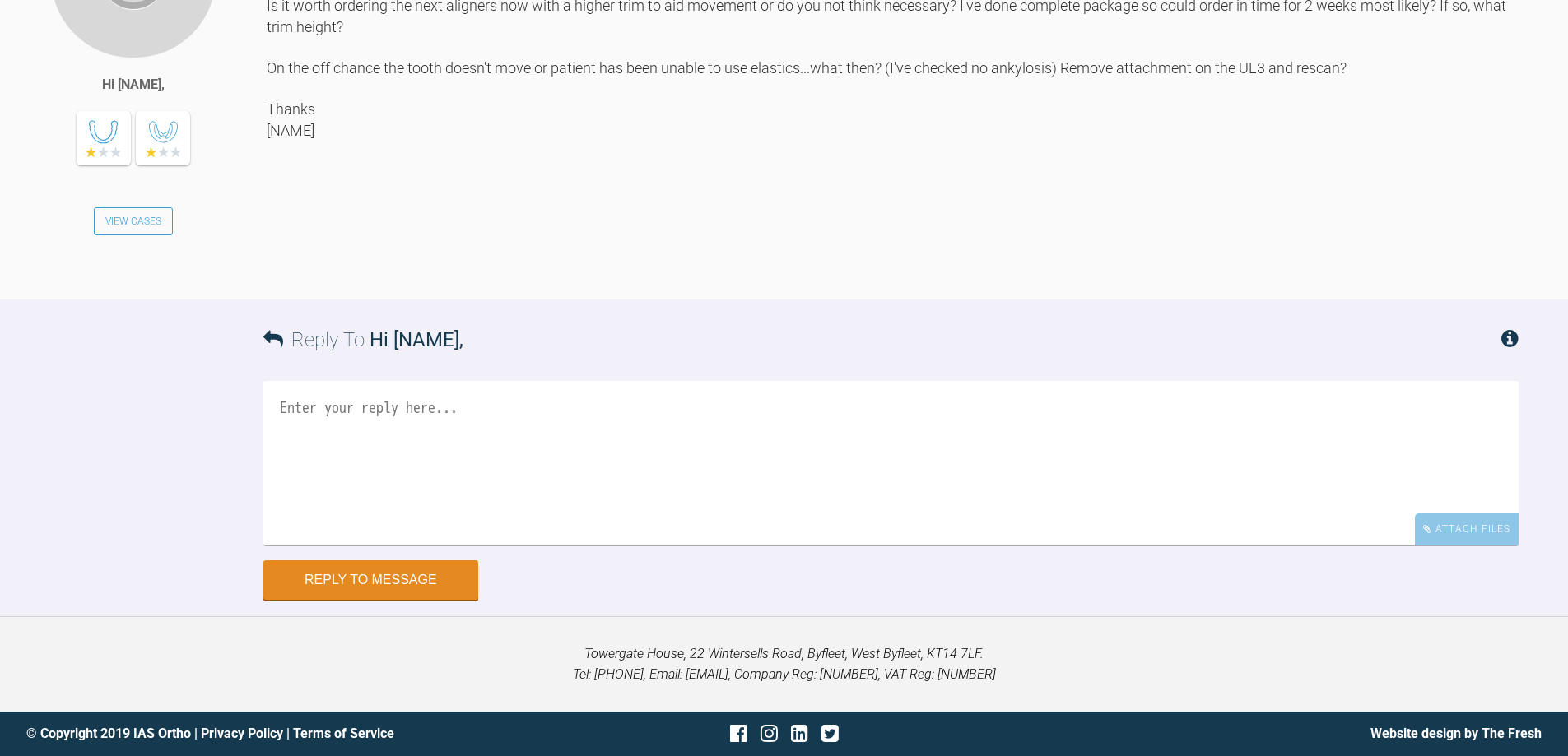 scroll, scrollTop: 0, scrollLeft: 0, axis: both 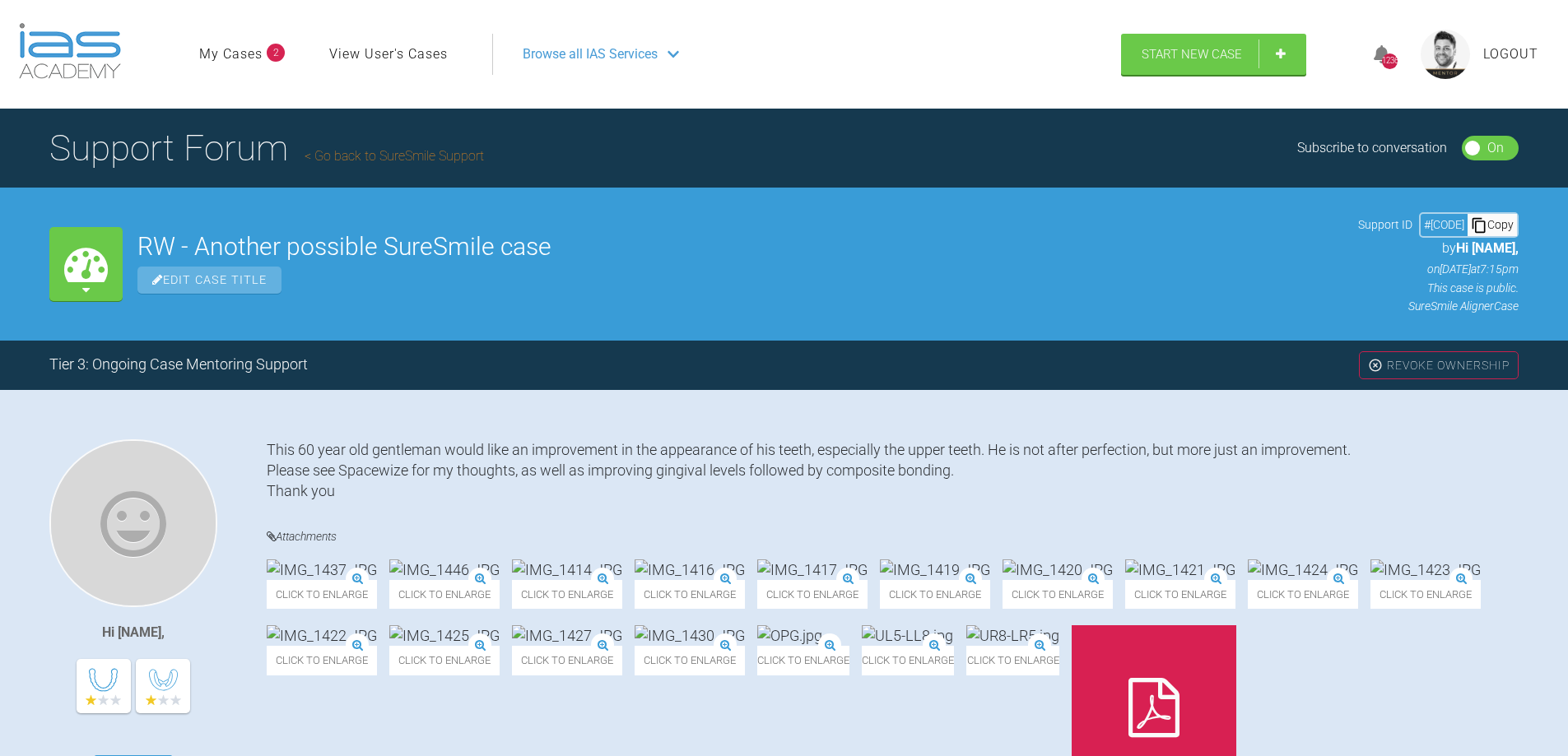 click on "Go back to SureSmile Support" at bounding box center [394, 155] 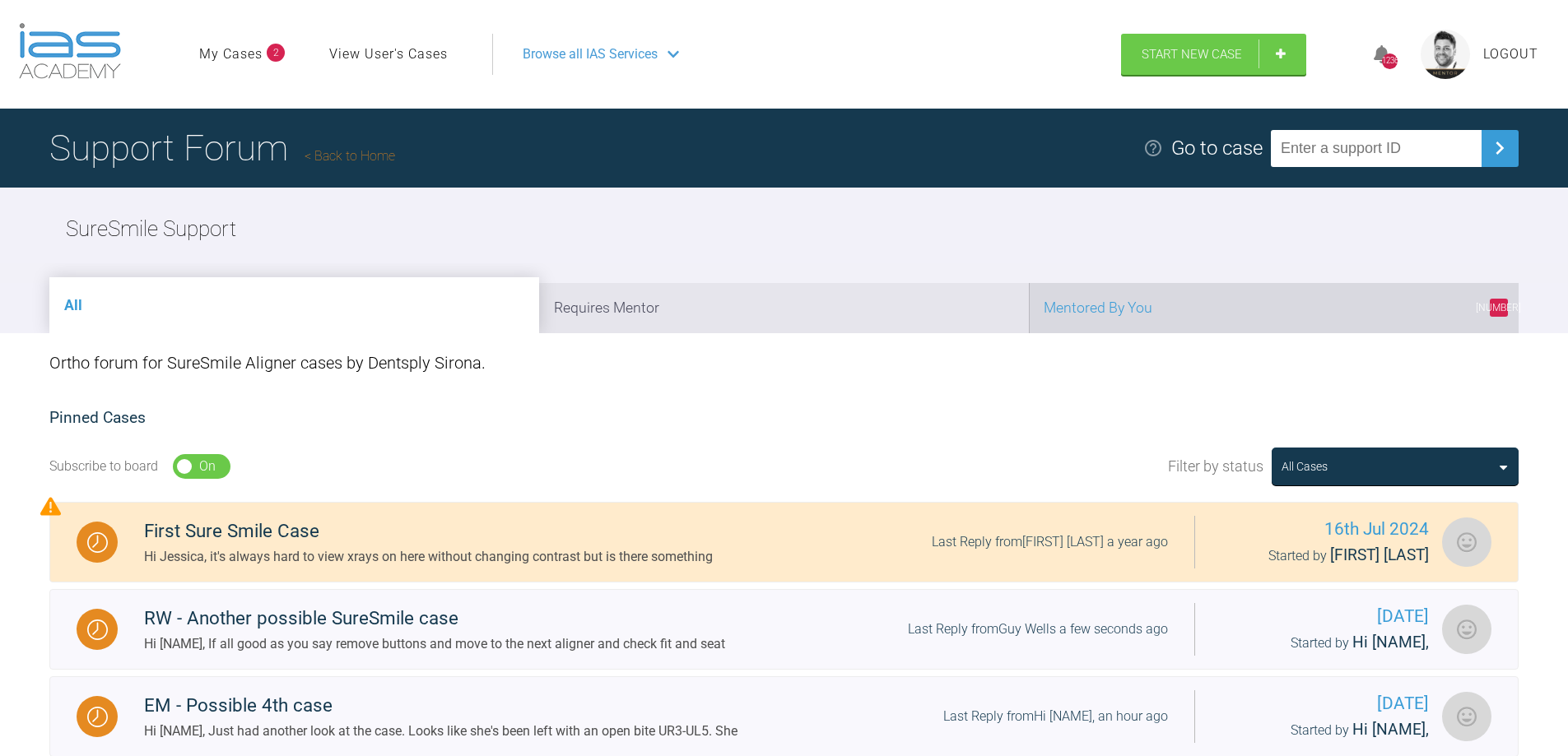 click on "18 Mentored By You" at bounding box center (1273, 308) 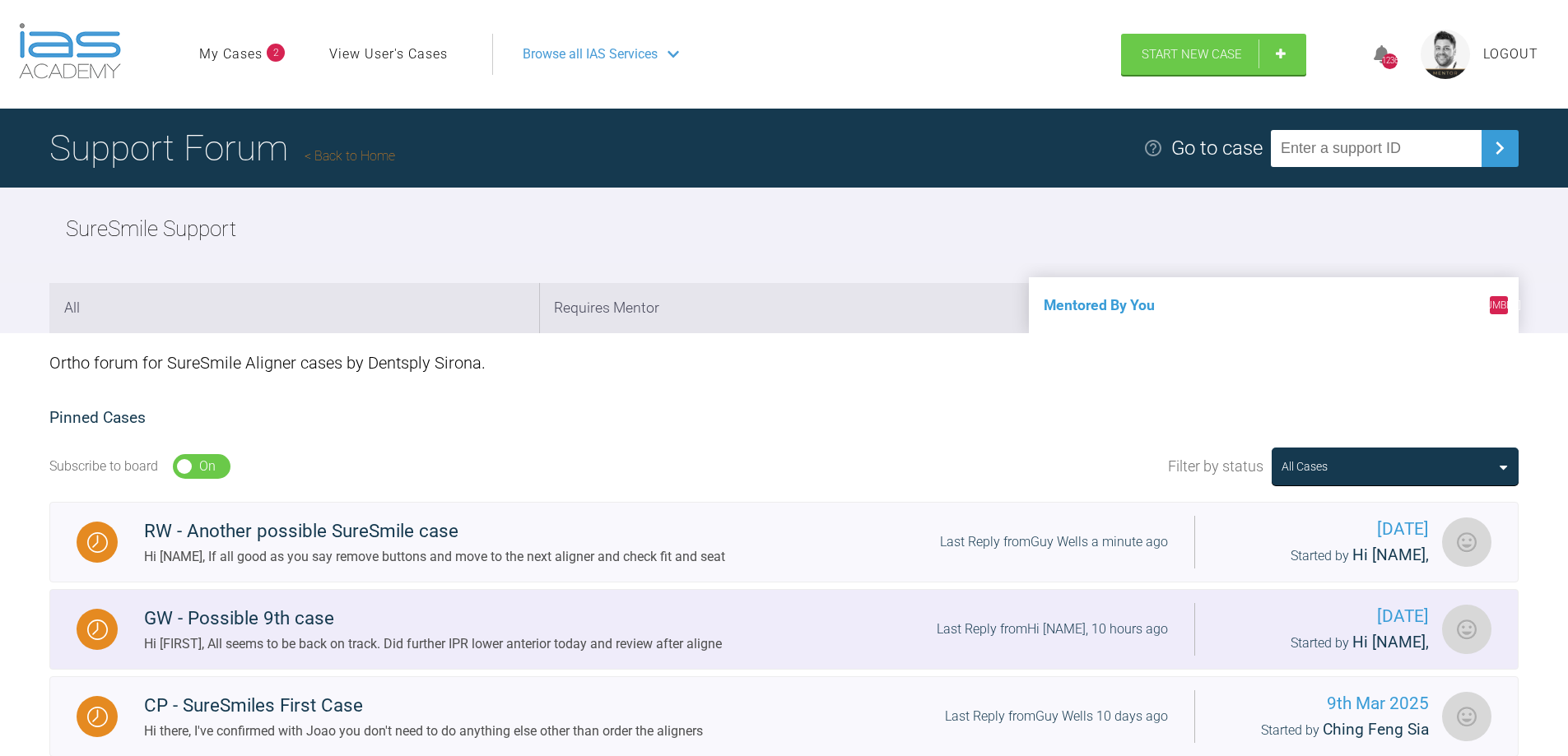 click on "GW - Possible 9th case Hi Guy,
All seems to be back on track. Did further IPR lower anterior today and review after aligne Last Reply from  Cathryn Sherlock   10 hours ago 11th Mar 2025 Started by   Cathryn Sherlock" at bounding box center (784, 629) 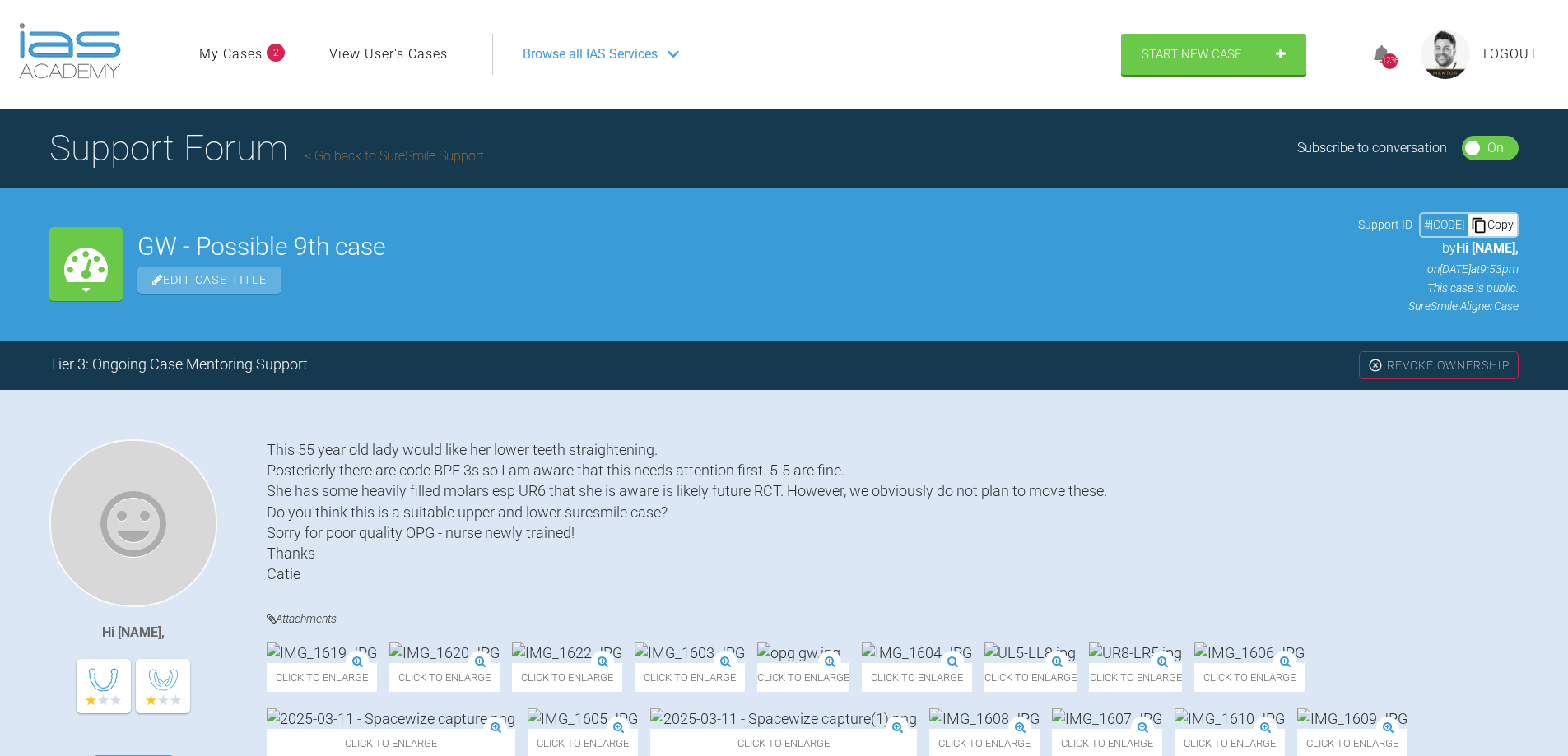 click on "Go back to SureSmile Support" at bounding box center [394, 155] 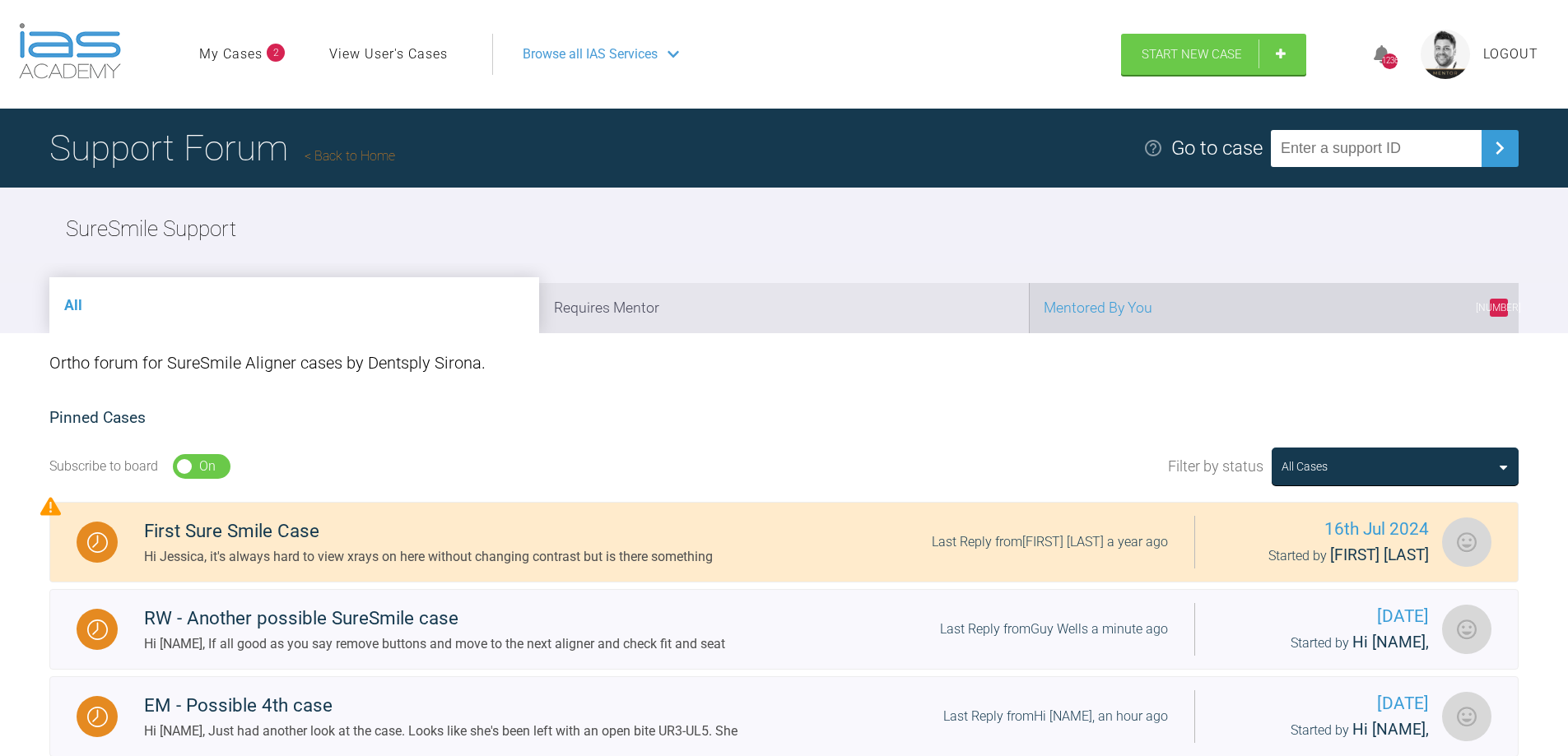 click on "18 Mentored By You" at bounding box center [1273, 308] 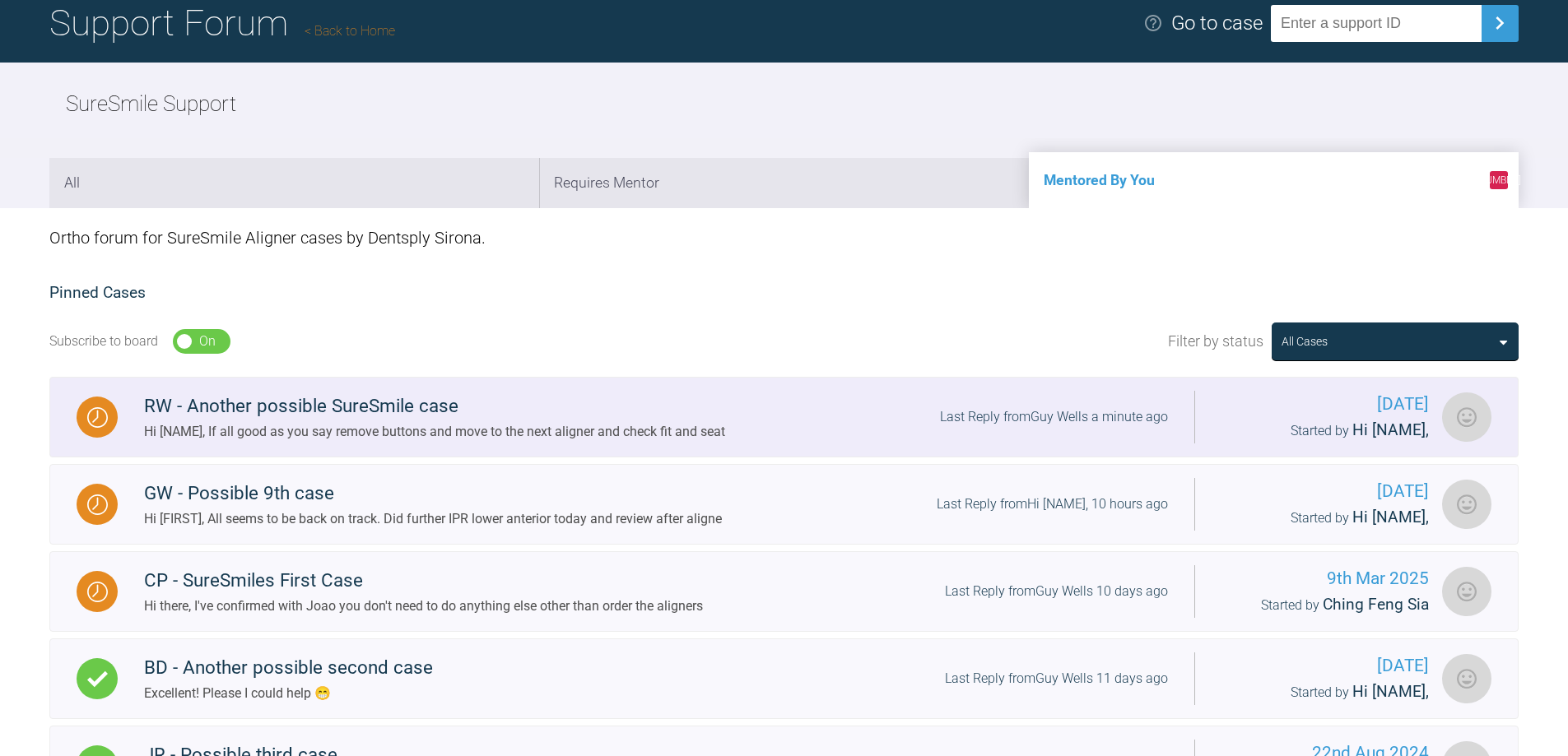 scroll, scrollTop: 165, scrollLeft: 0, axis: vertical 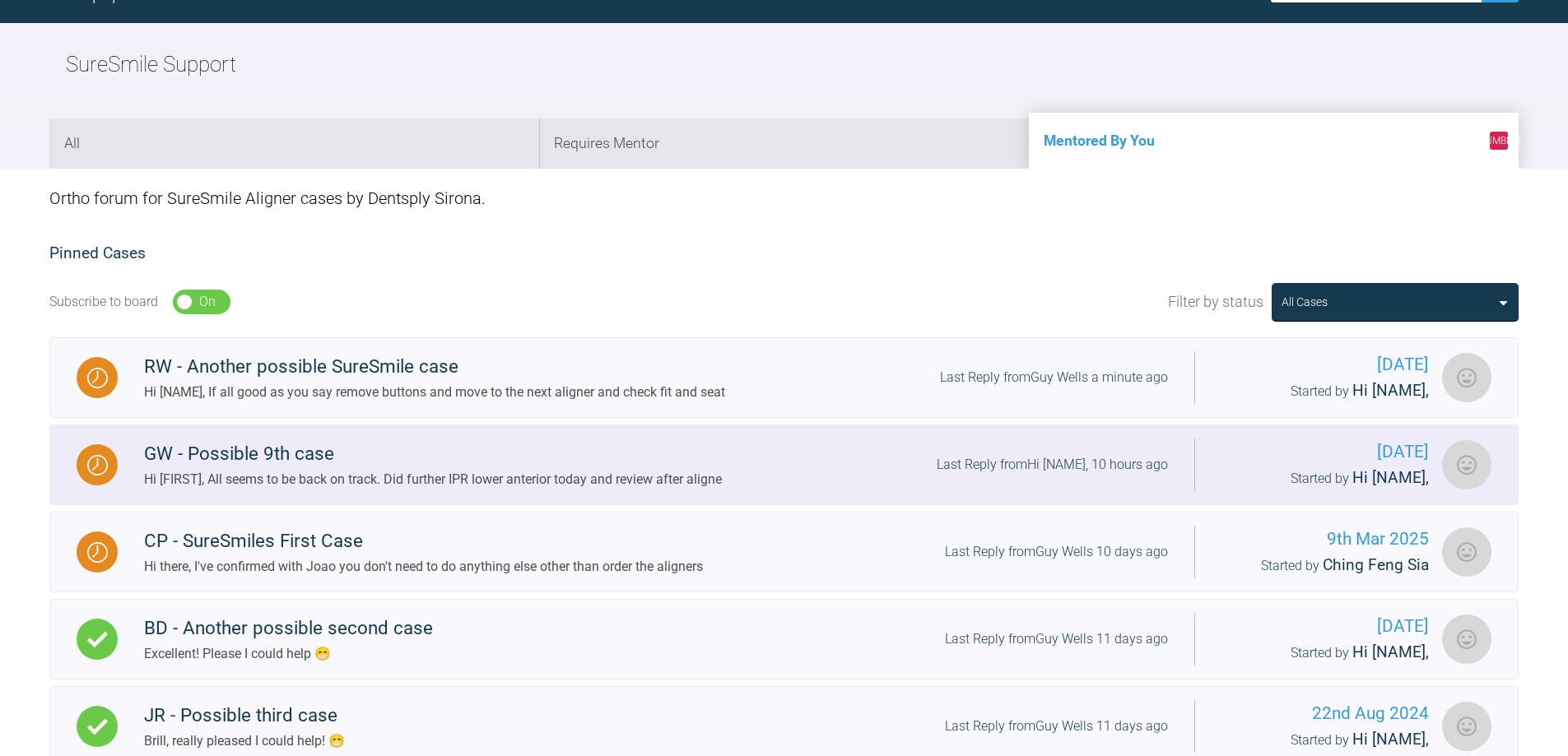 click on "Hi [FIRST],
All seems to be back on track. Did further IPR lower anterior today and review after aligne" at bounding box center [433, 480] 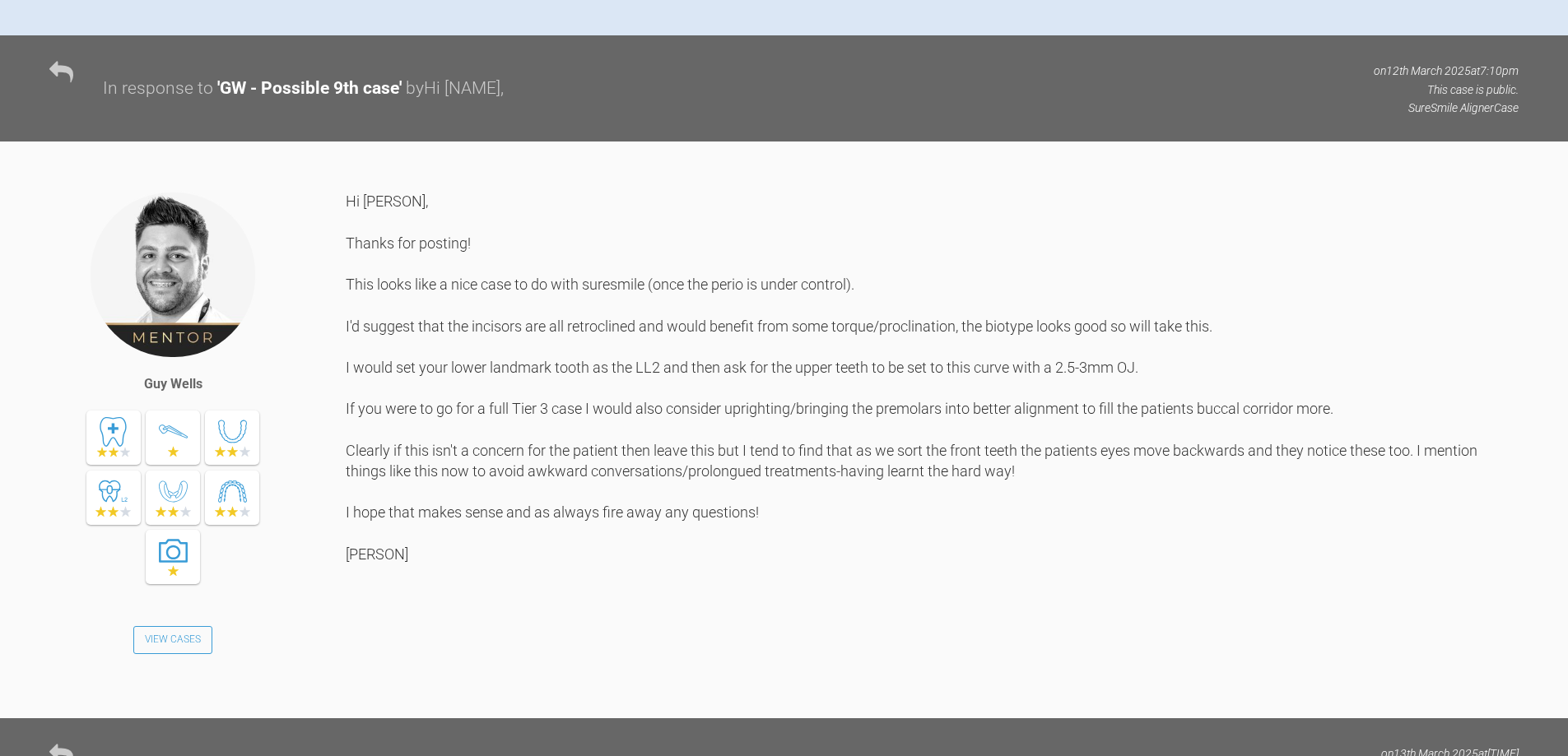 scroll, scrollTop: 1152, scrollLeft: 0, axis: vertical 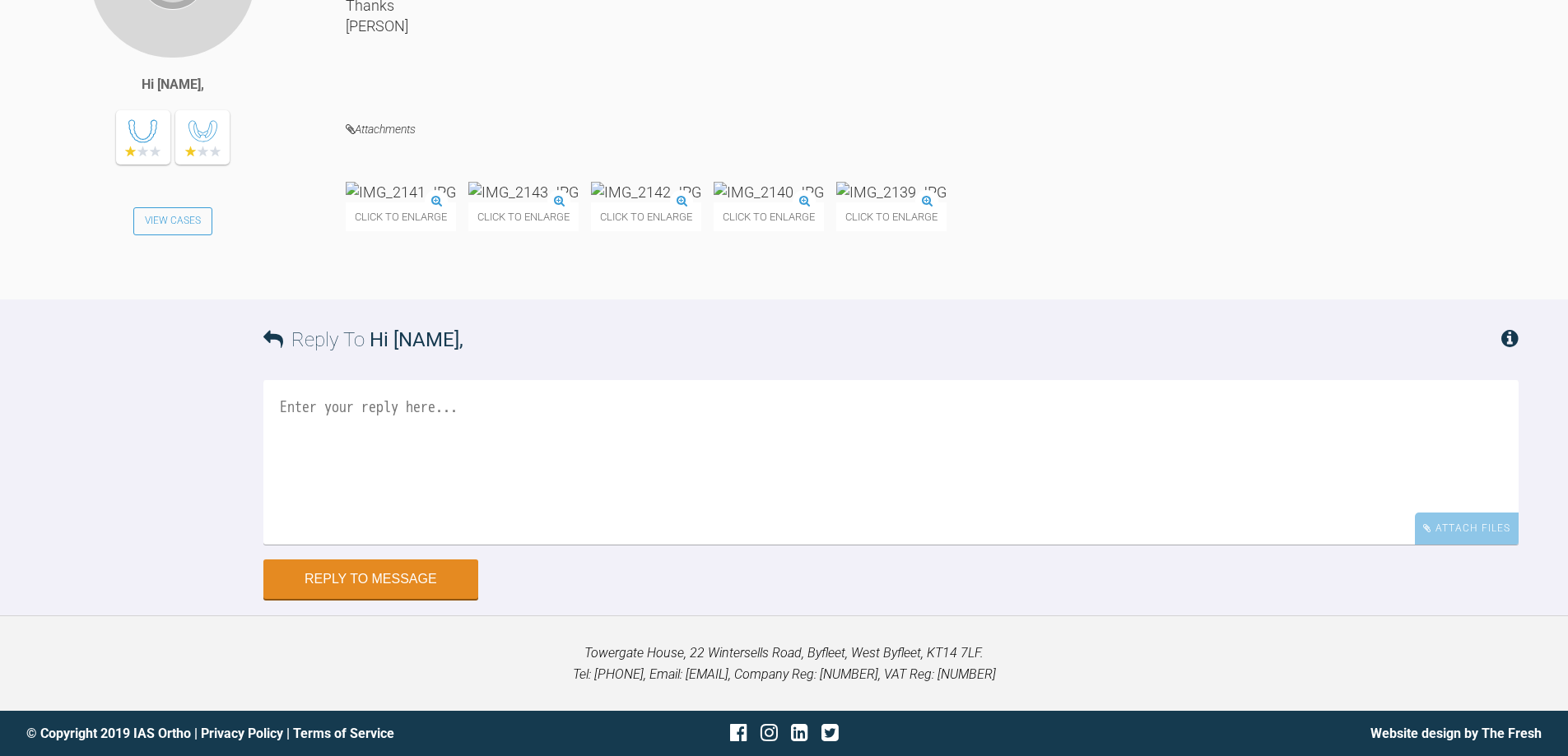 click at bounding box center [401, 192] 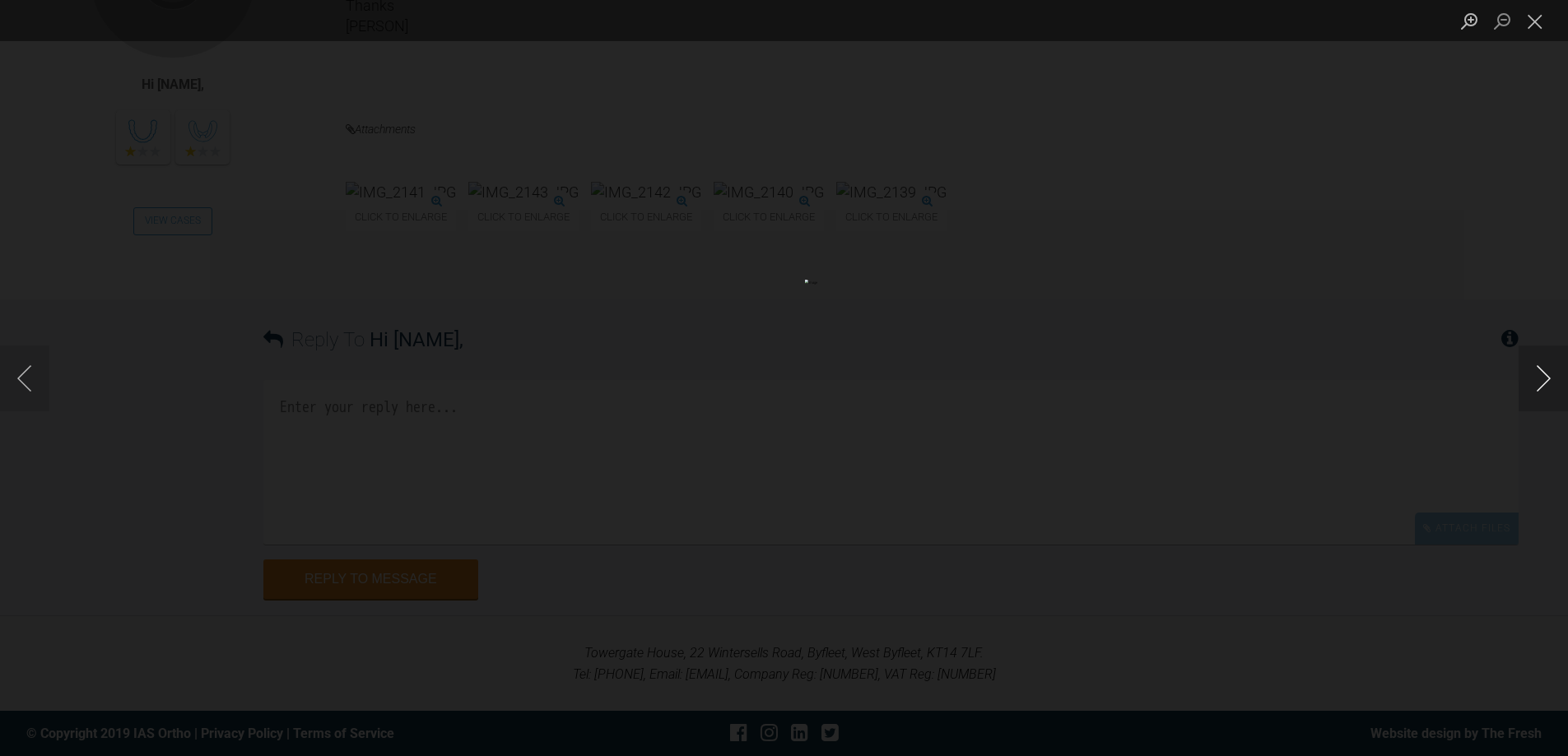 click at bounding box center (1543, 378) 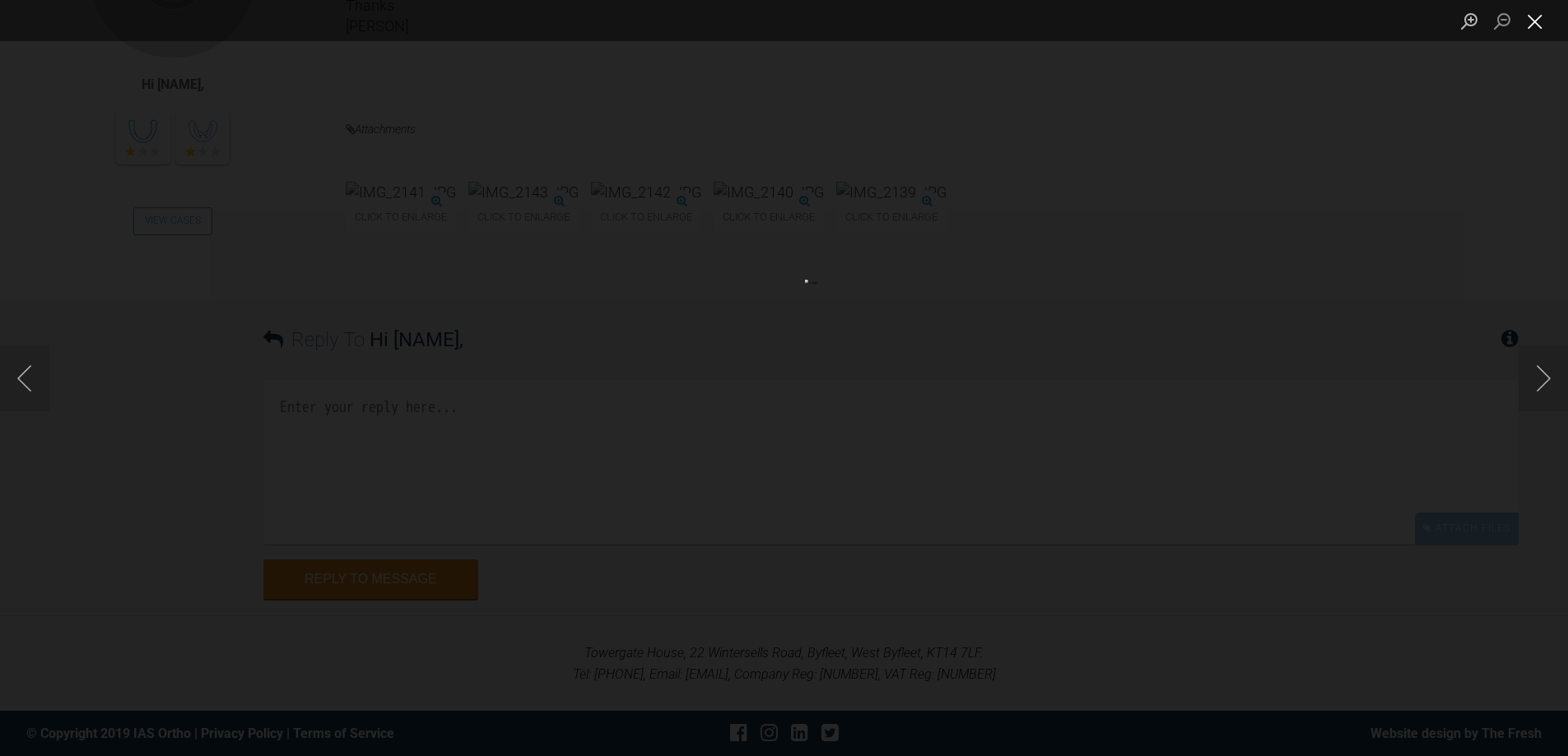 click at bounding box center [1535, 21] 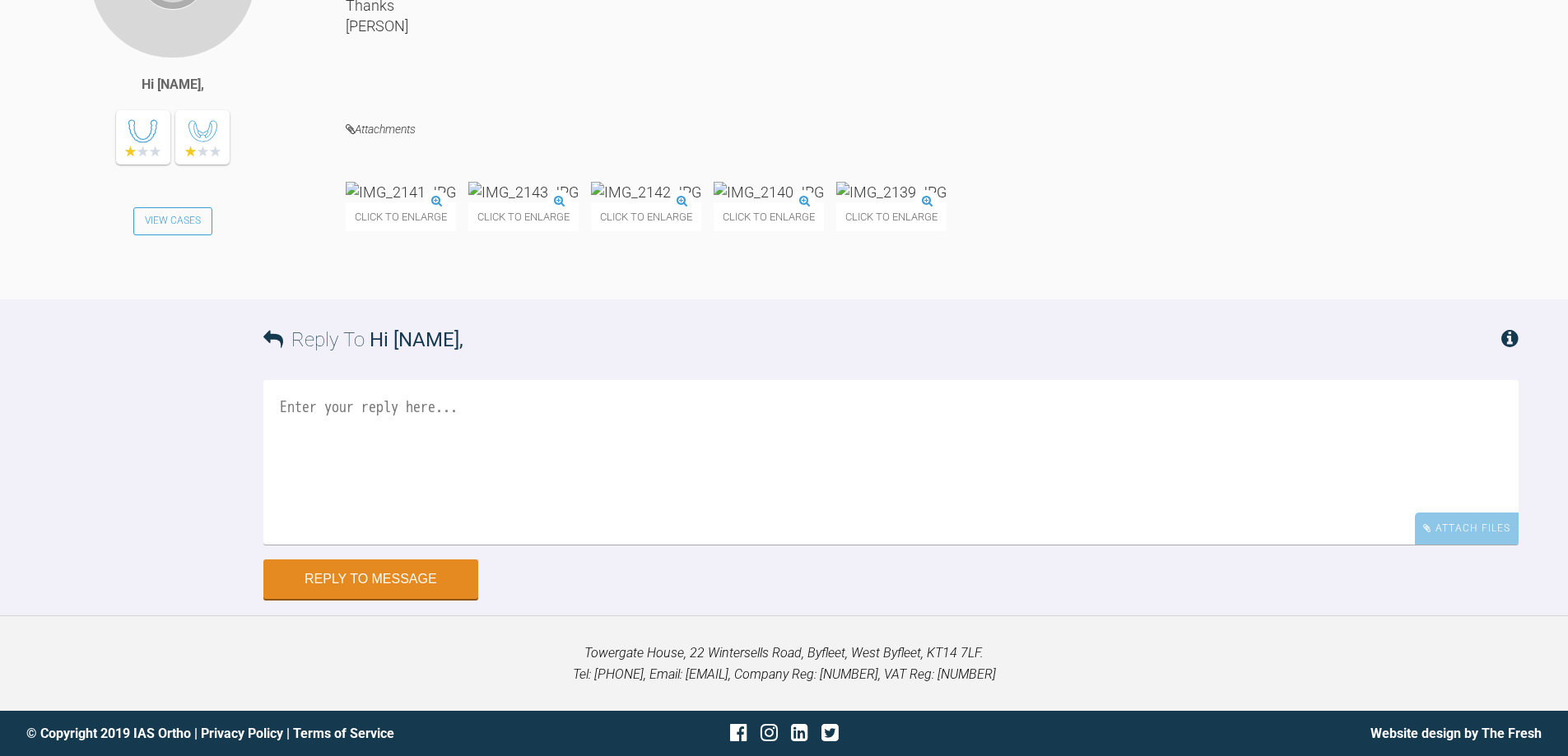scroll, scrollTop: 9274, scrollLeft: 0, axis: vertical 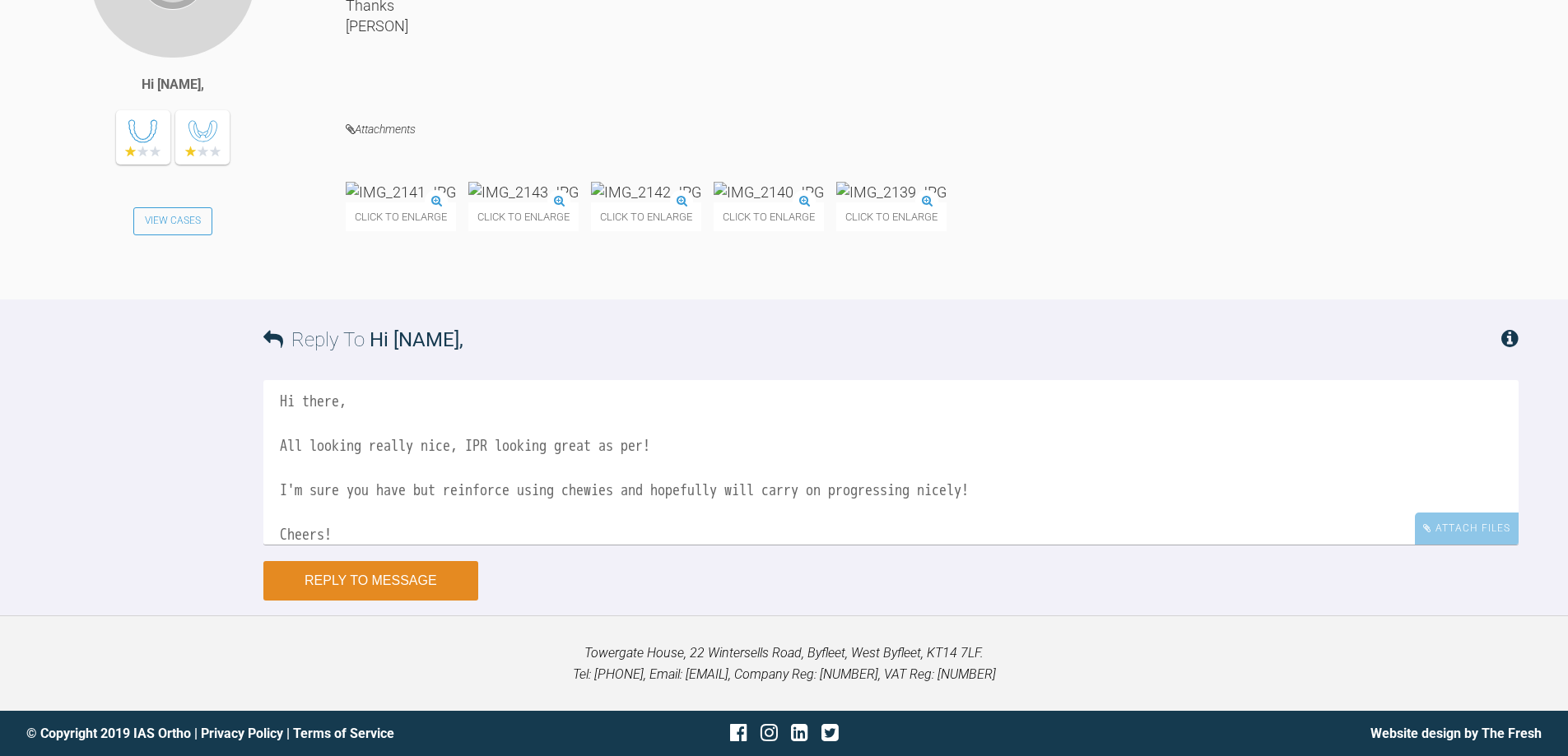 type on "Hi there,
All looking really nice, IPR looking great as per!
I'm sure you have but reinforce using chewies and hopefully will carry on progressing nicely!
Cheers!
[PERSON]" 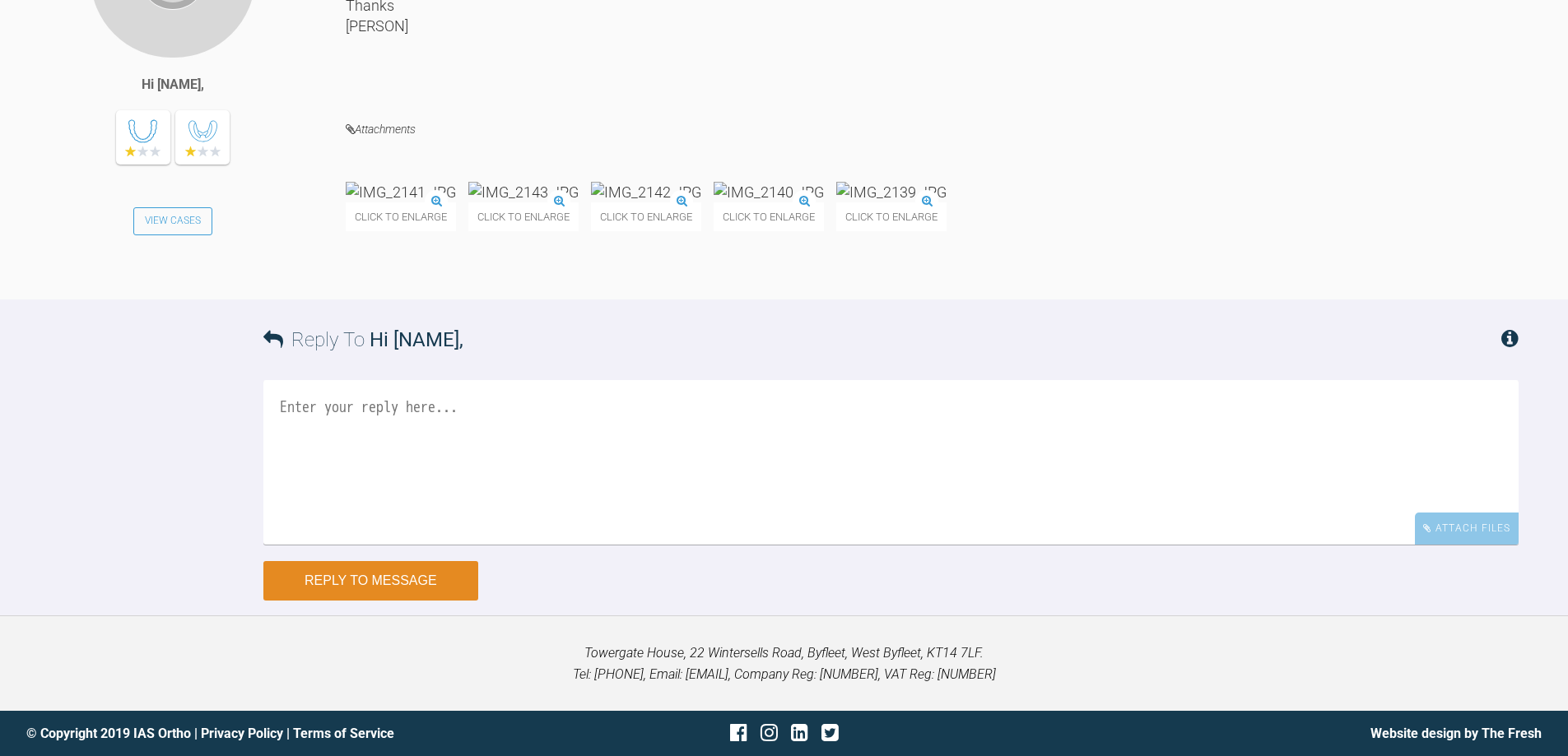 scroll, scrollTop: 0, scrollLeft: 0, axis: both 